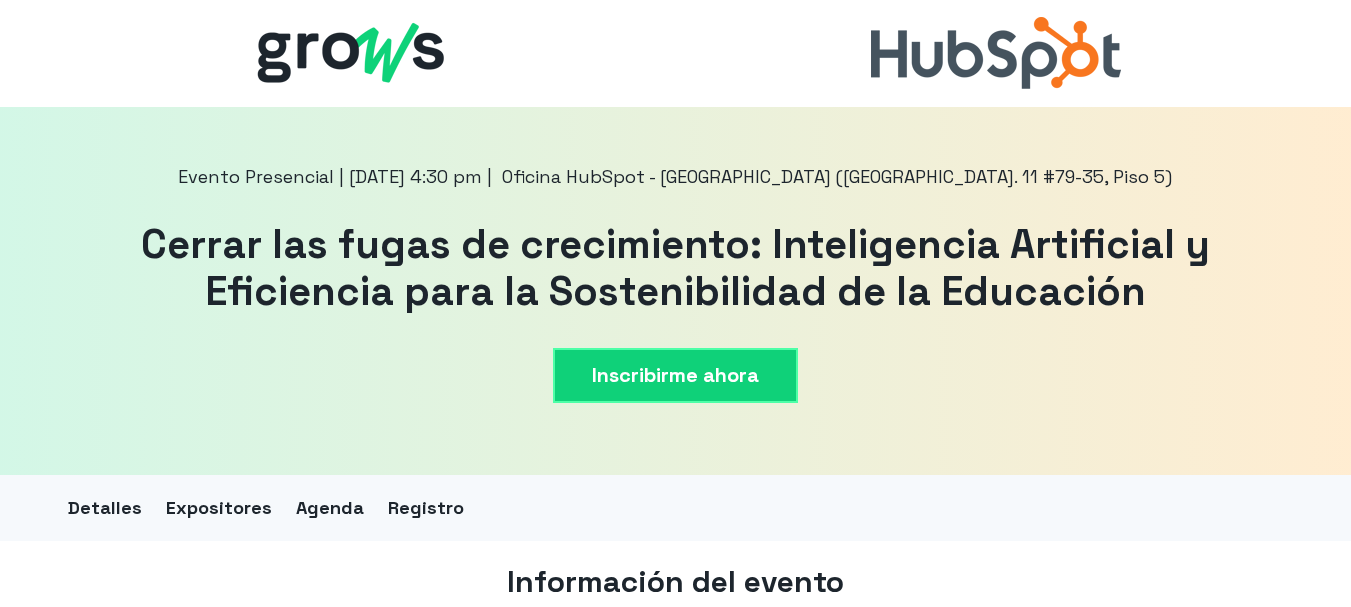 scroll, scrollTop: 0, scrollLeft: 0, axis: both 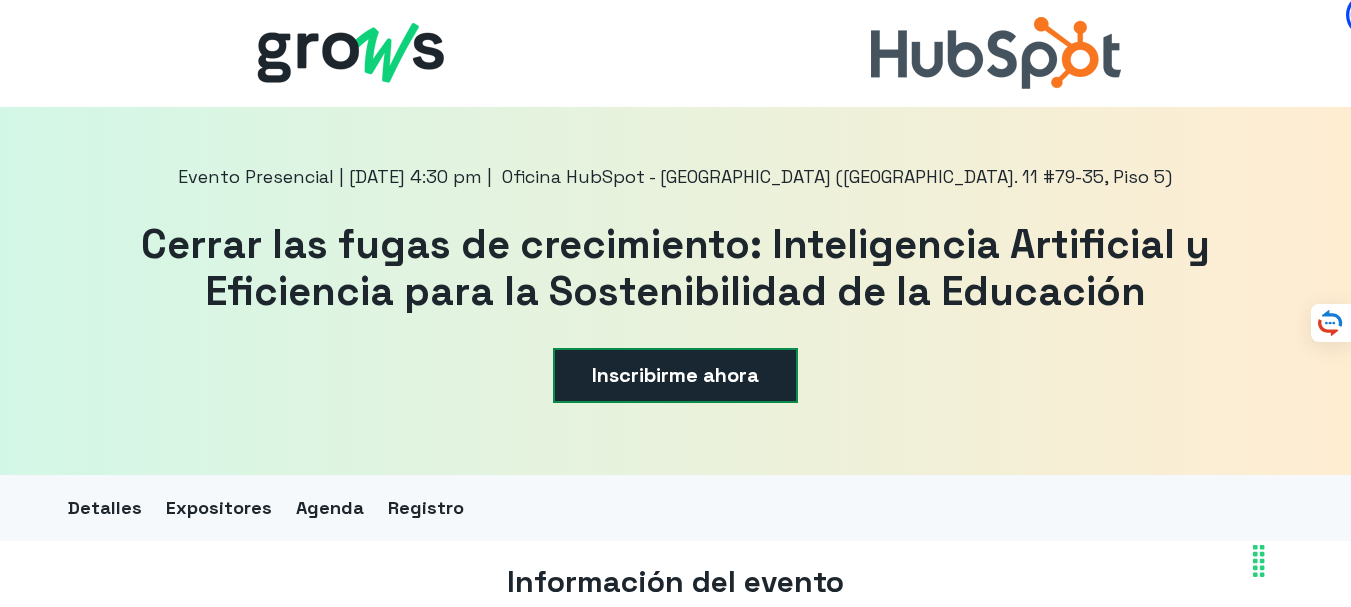 click on "Inscribirme ahora" at bounding box center (675, 375) 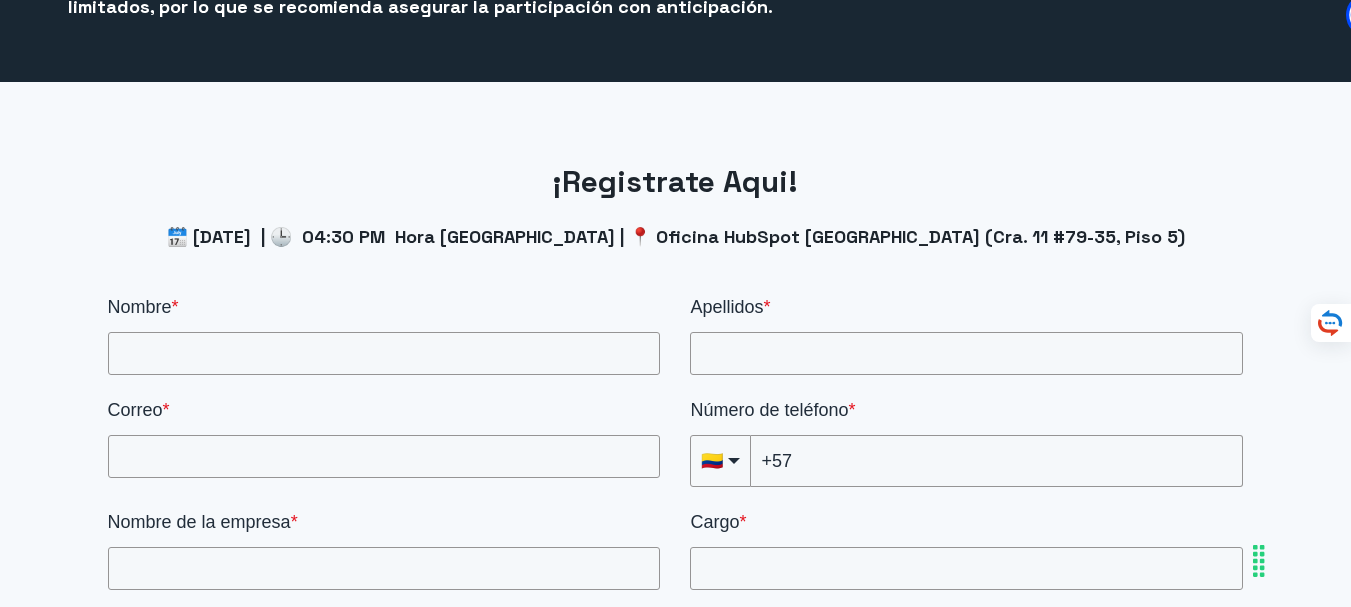 scroll, scrollTop: 2768, scrollLeft: 0, axis: vertical 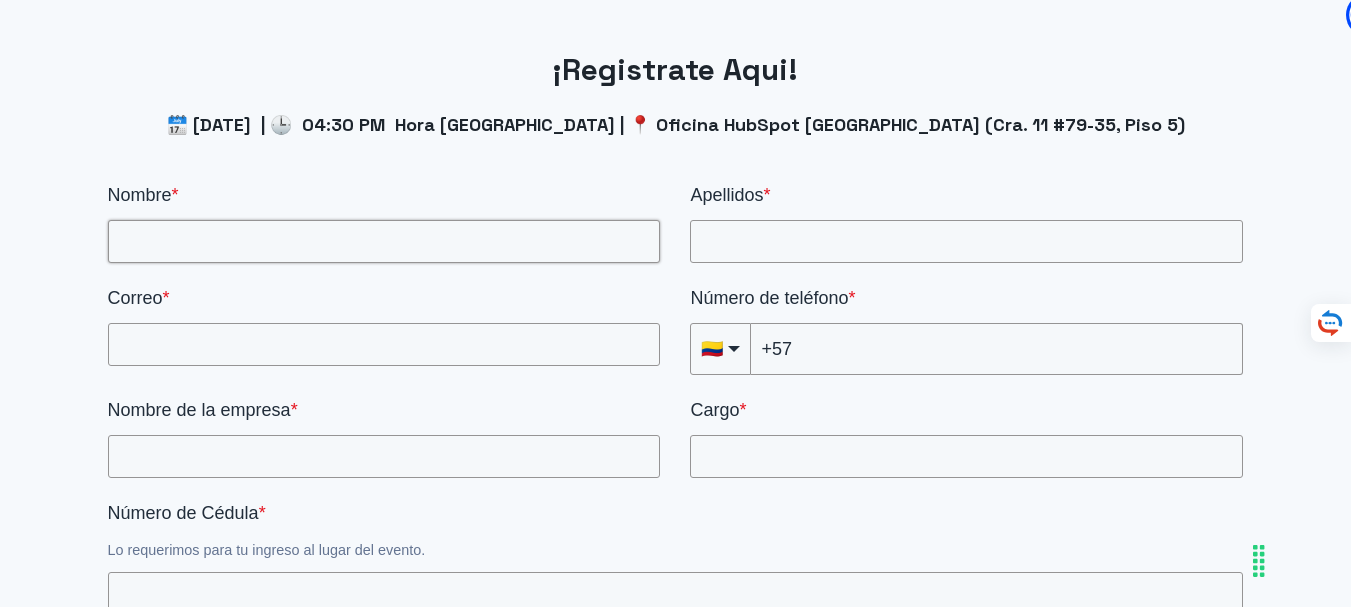click on "Nombre *" at bounding box center (384, 241) 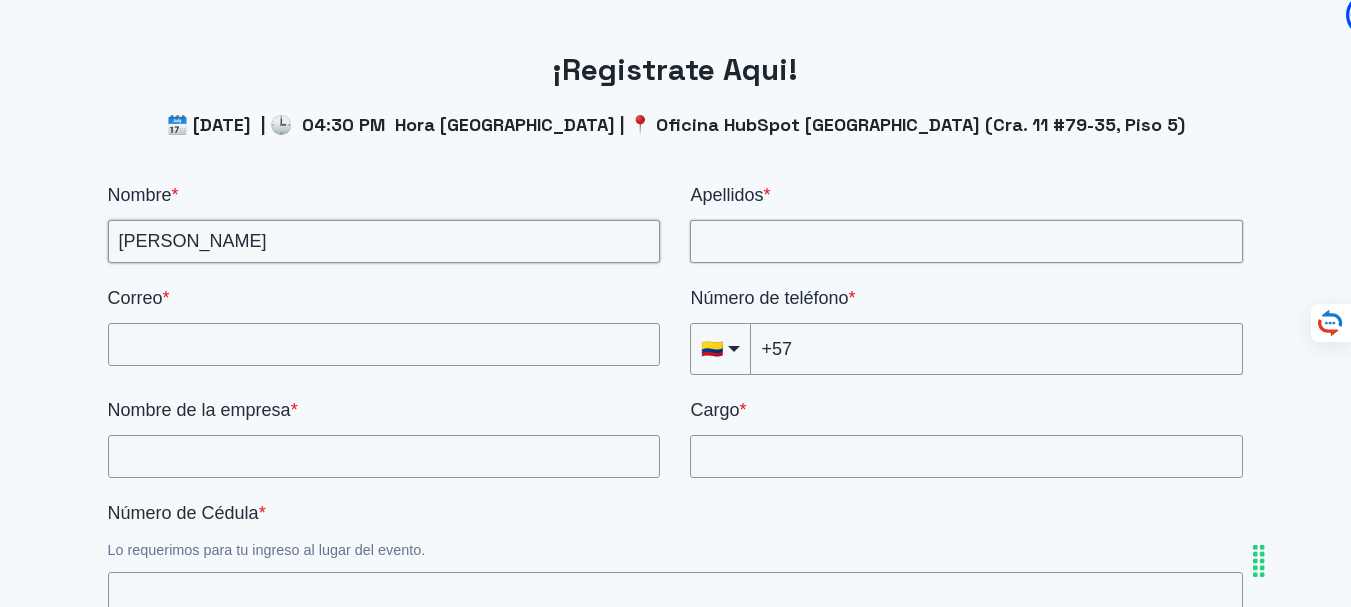 type on "[PERSON_NAME]" 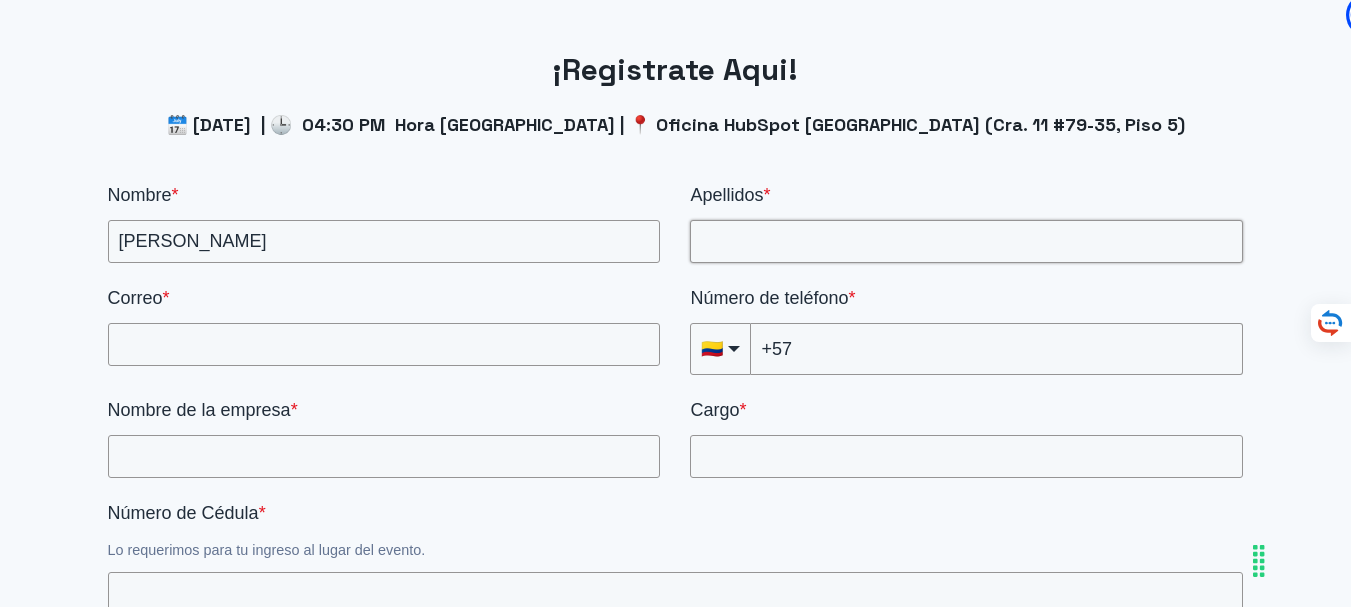 drag, startPoint x: 710, startPoint y: 209, endPoint x: 724, endPoint y: 205, distance: 14.56022 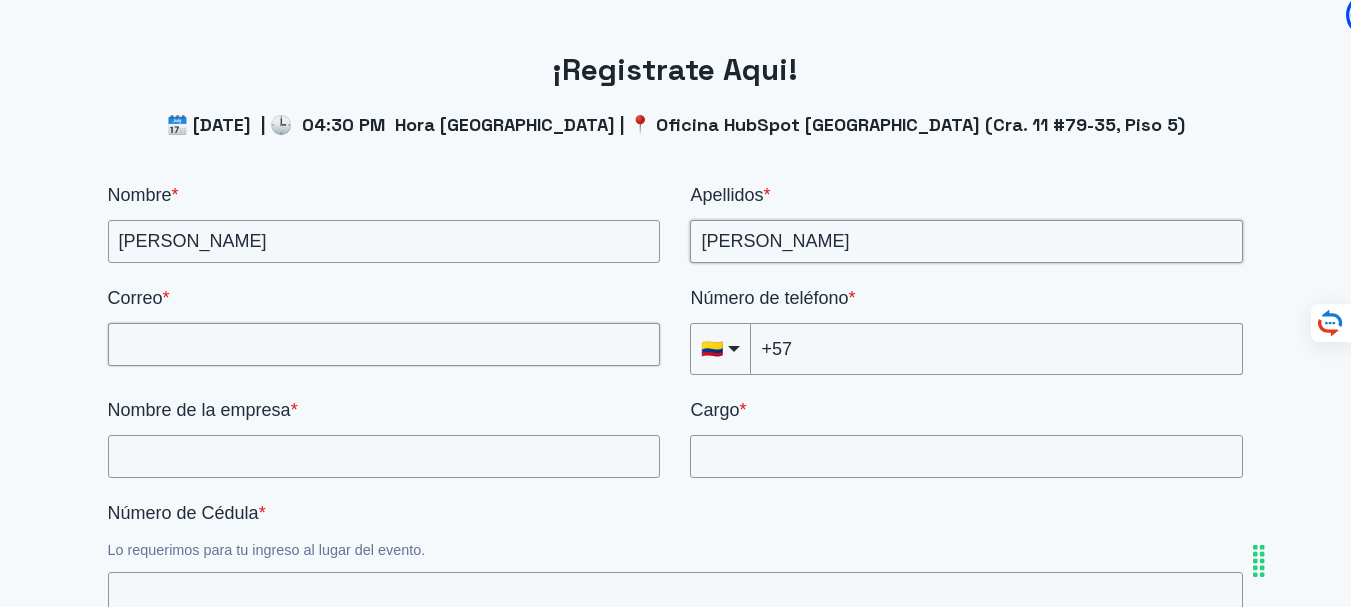 type on "[PERSON_NAME]" 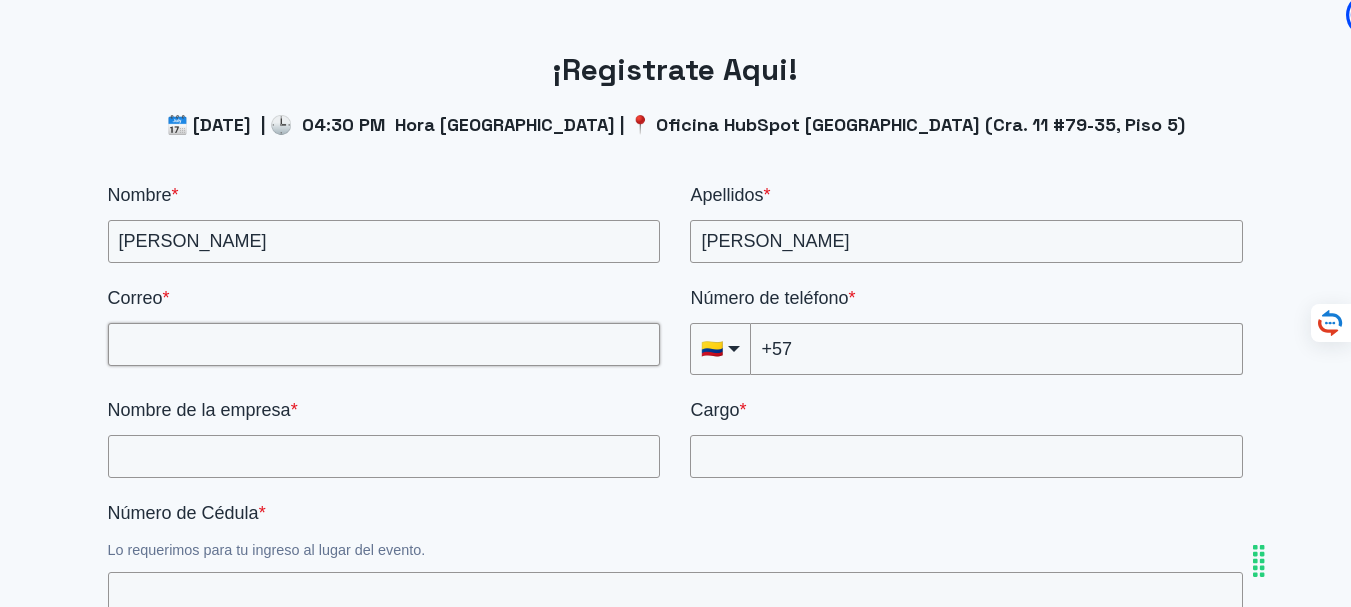 click on "Correo *" at bounding box center (384, 344) 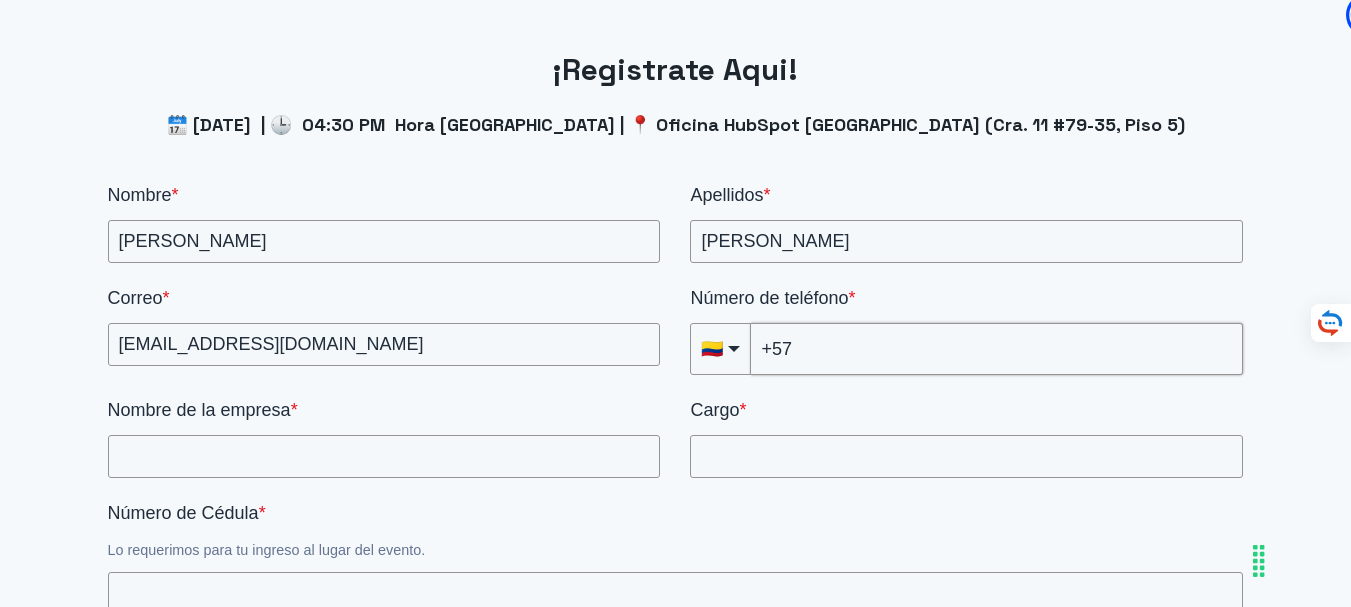 click on "+57" at bounding box center (997, 349) 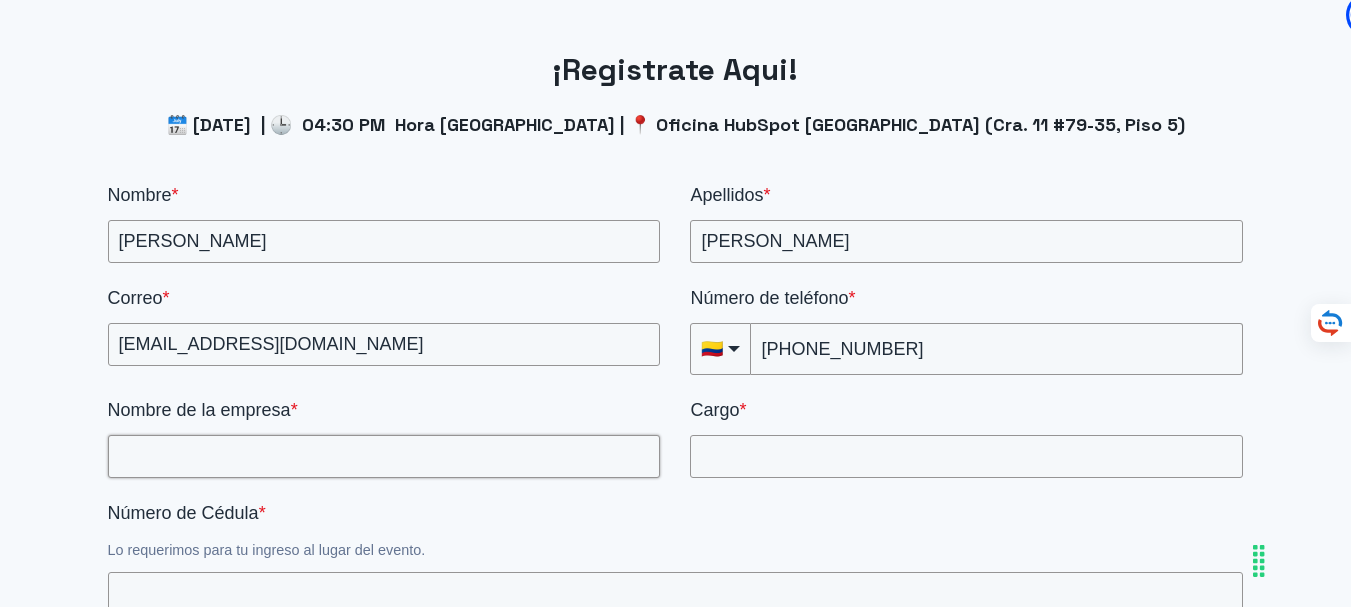 click on "Nombre de la empresa *" at bounding box center [384, 456] 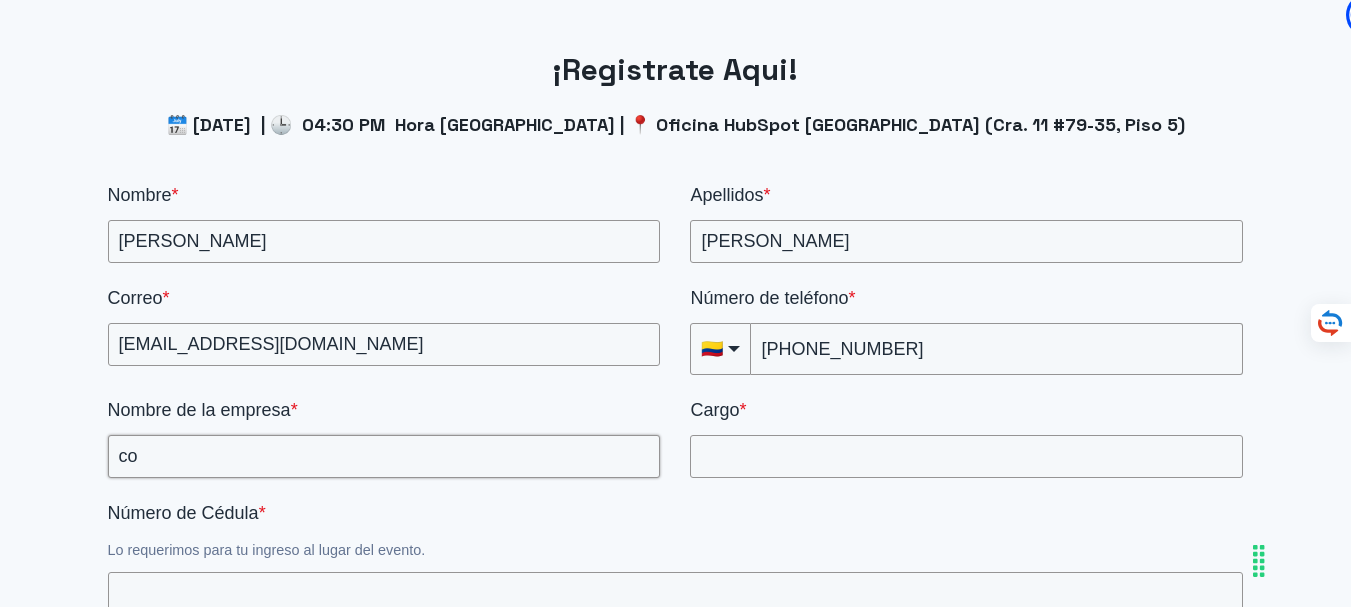 type on "c" 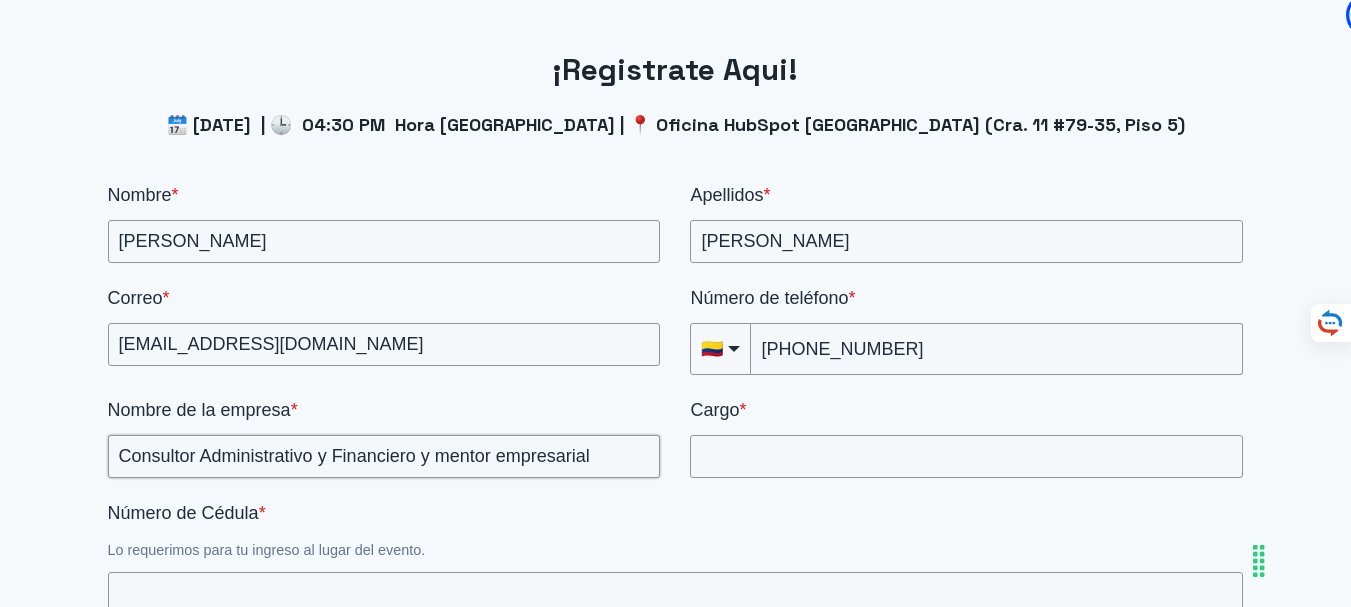click on "Consultor Administrativo y Financiero y mentor empresarial" at bounding box center [384, 456] 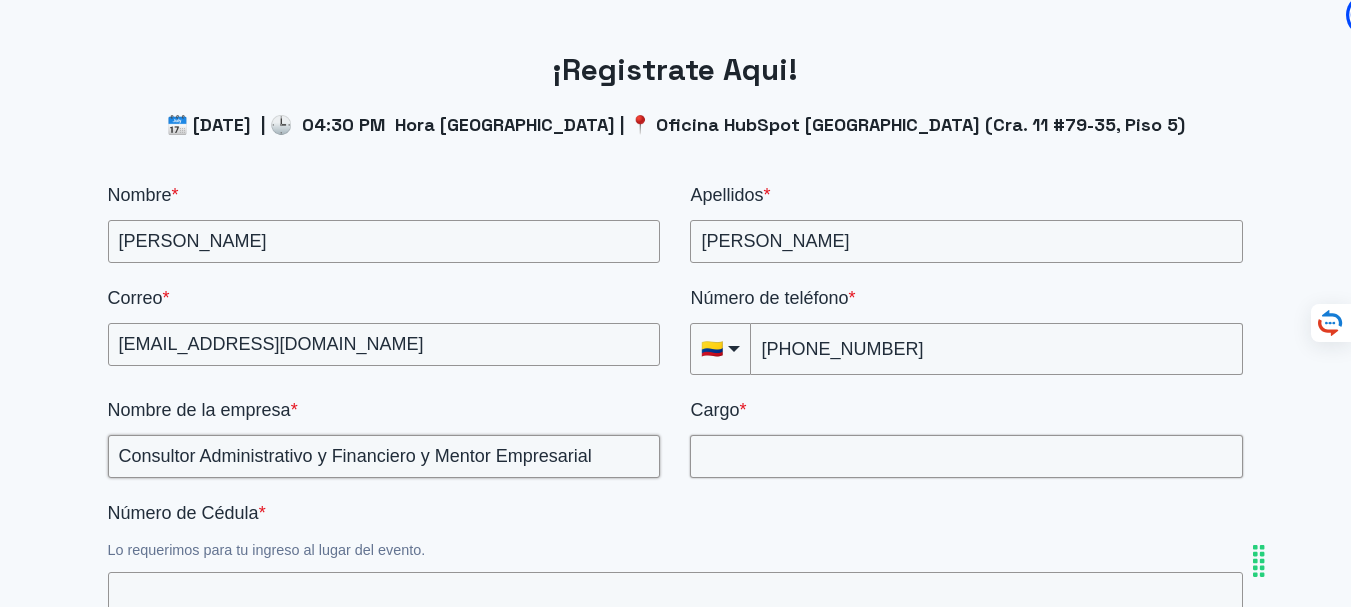 type on "Consultor Administrativo y Financiero y Mentor Empresarial" 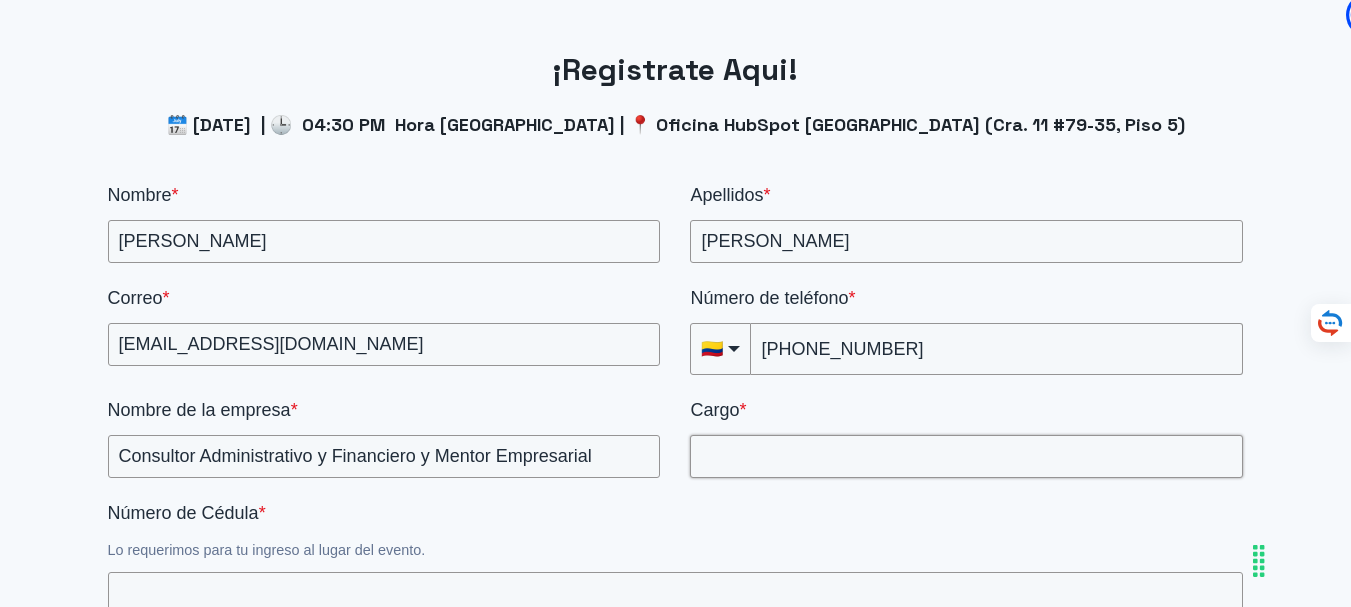 click on "Cargo *" at bounding box center (966, 456) 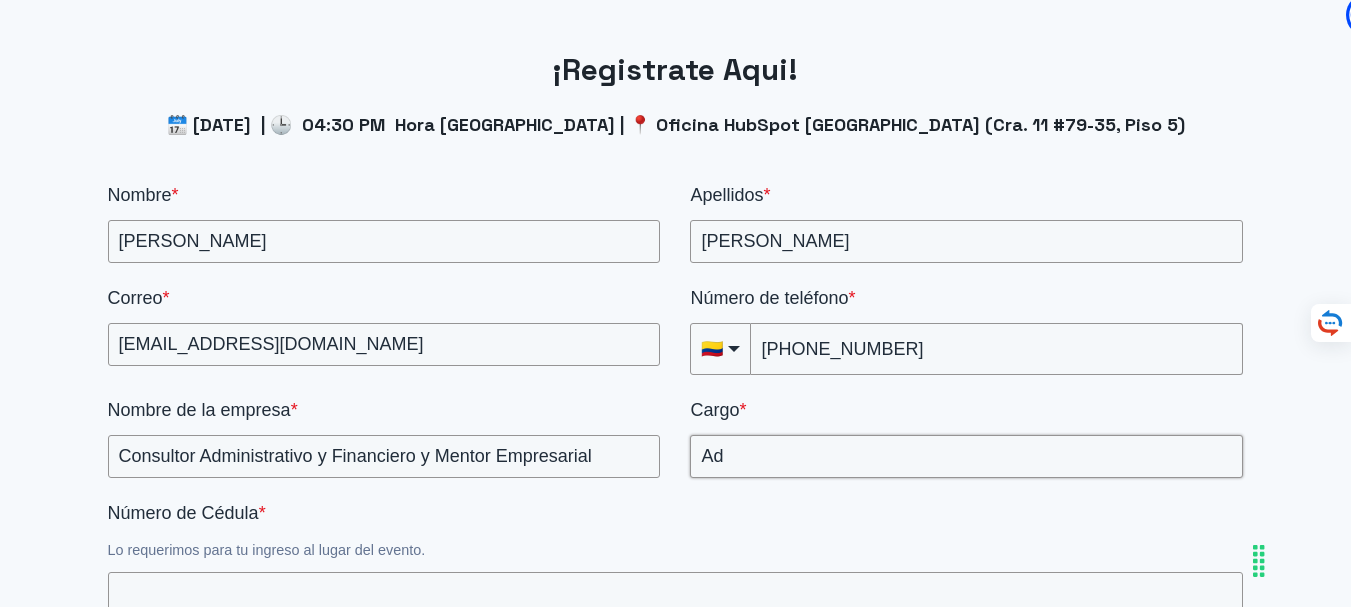 type on "A" 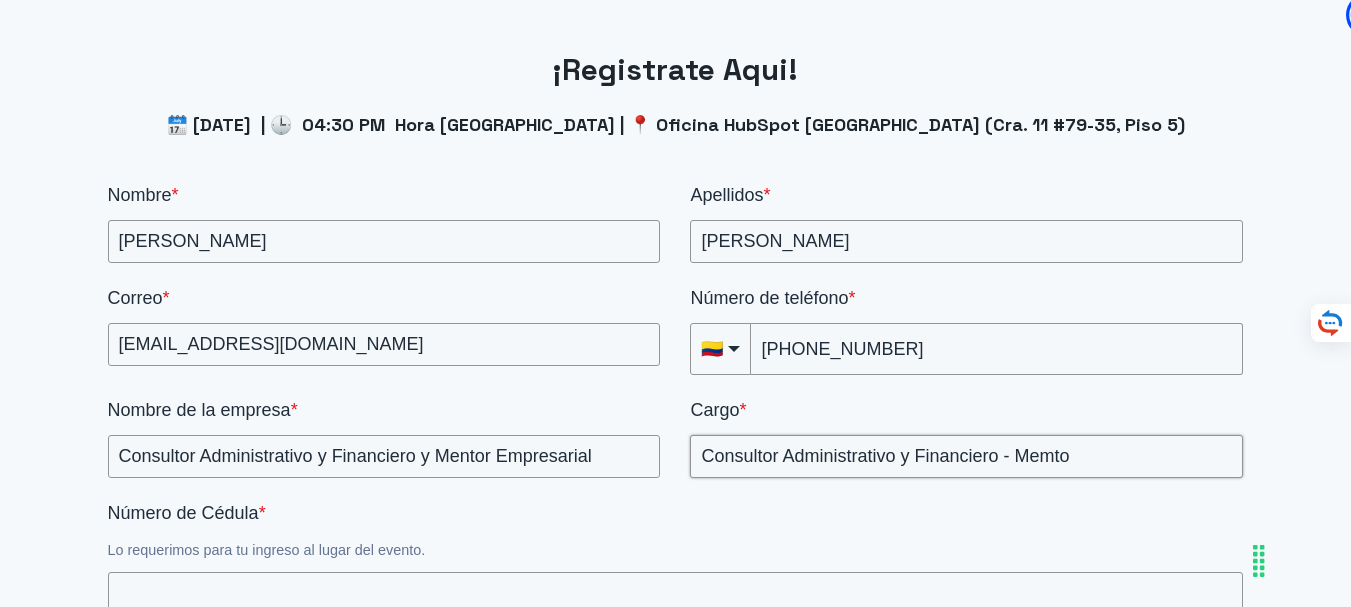 click on "Consultor Administrativo y Financiero - Memto" at bounding box center [966, 456] 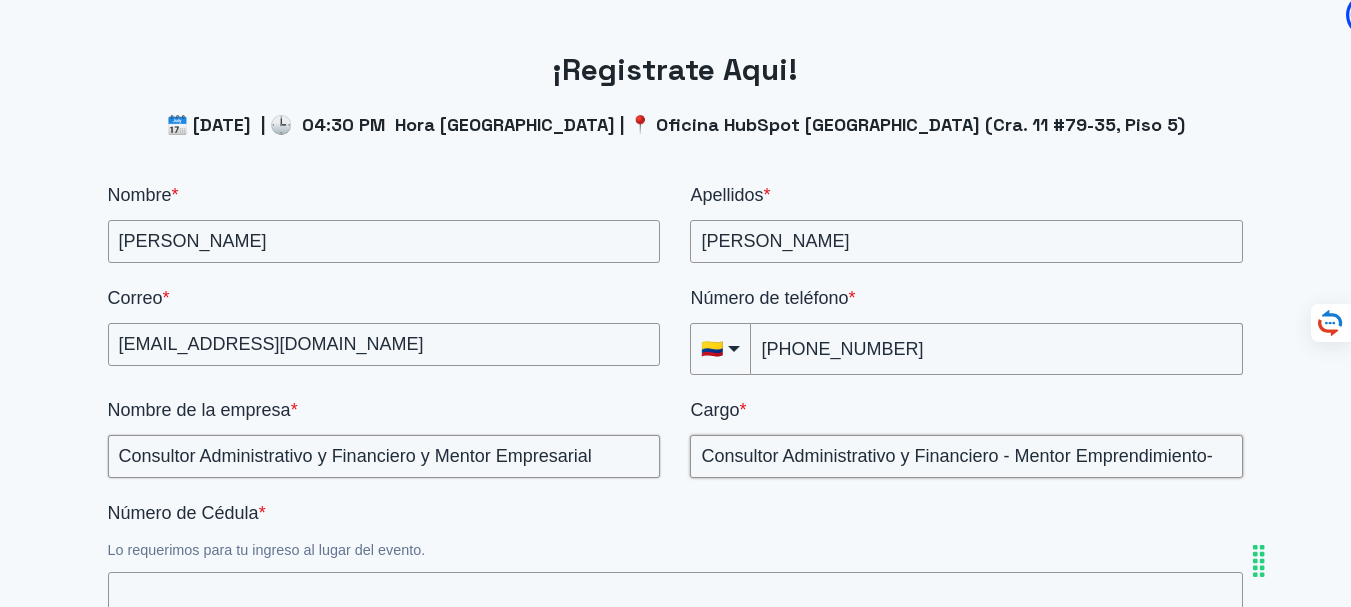 type on "Consultor Administrativo y Financiero - Mentor Emprendimiento-" 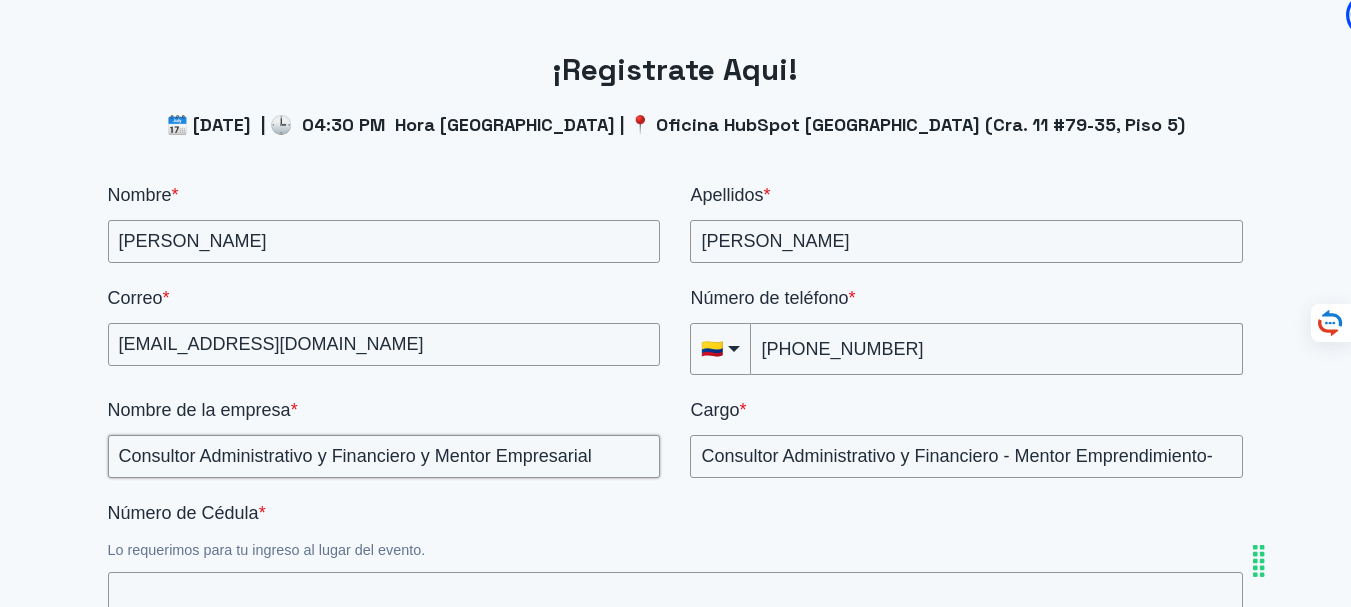 click on "Consultor Administrativo y Financiero y Mentor Empresarial" at bounding box center [384, 456] 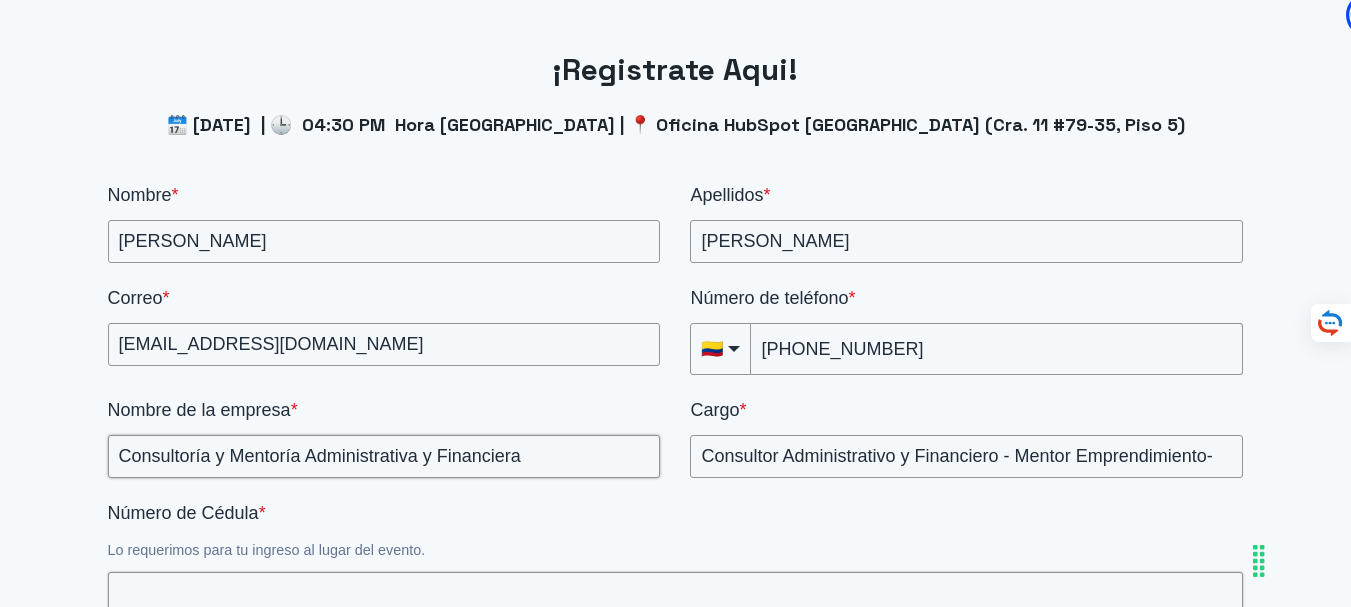 type on "Consultoría y Mentoría Administrativa y Financiera" 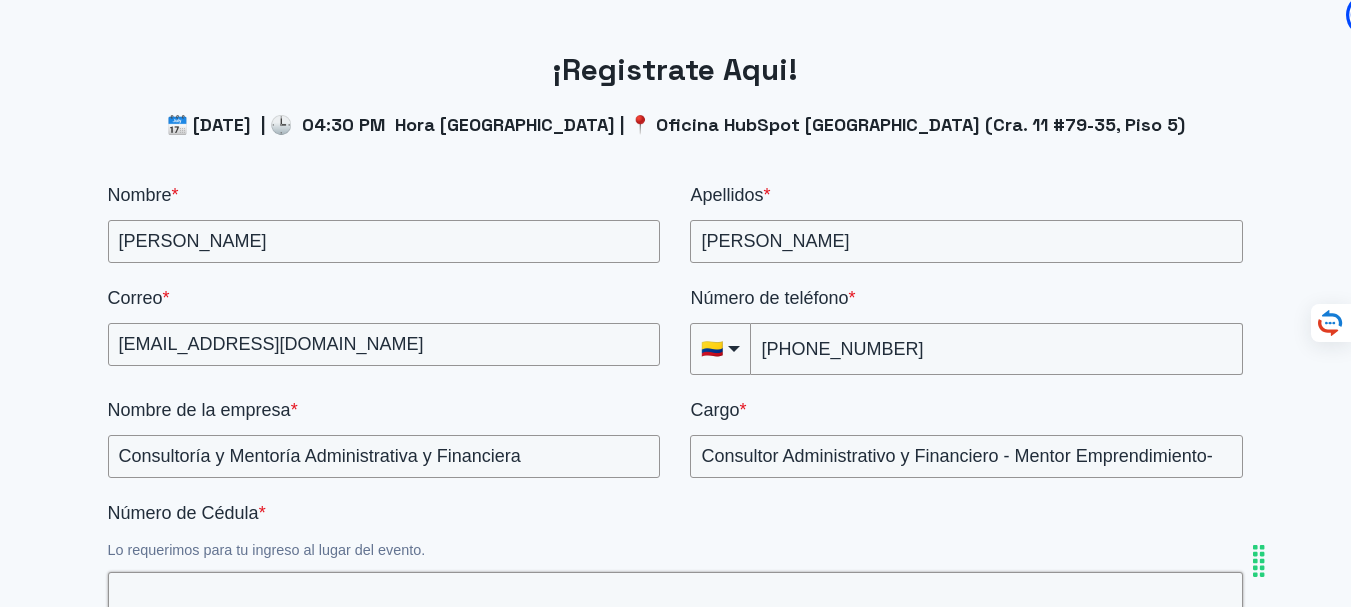click on "Número de Cédula *" at bounding box center (676, 593) 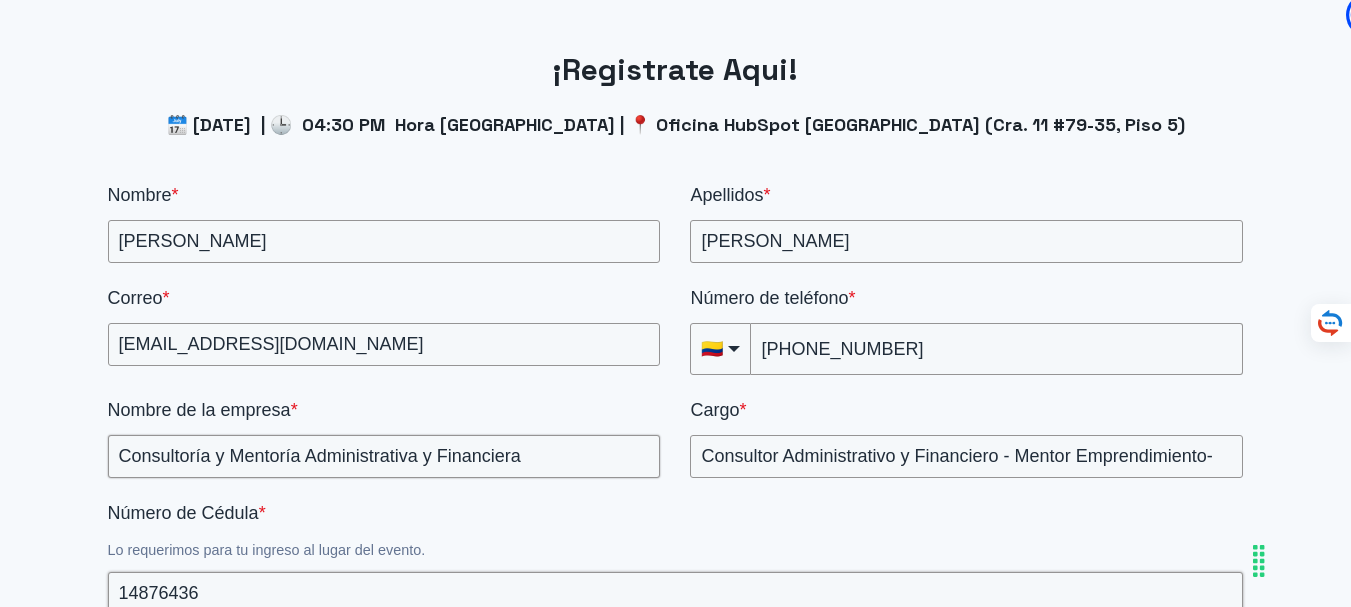 type on "14876436" 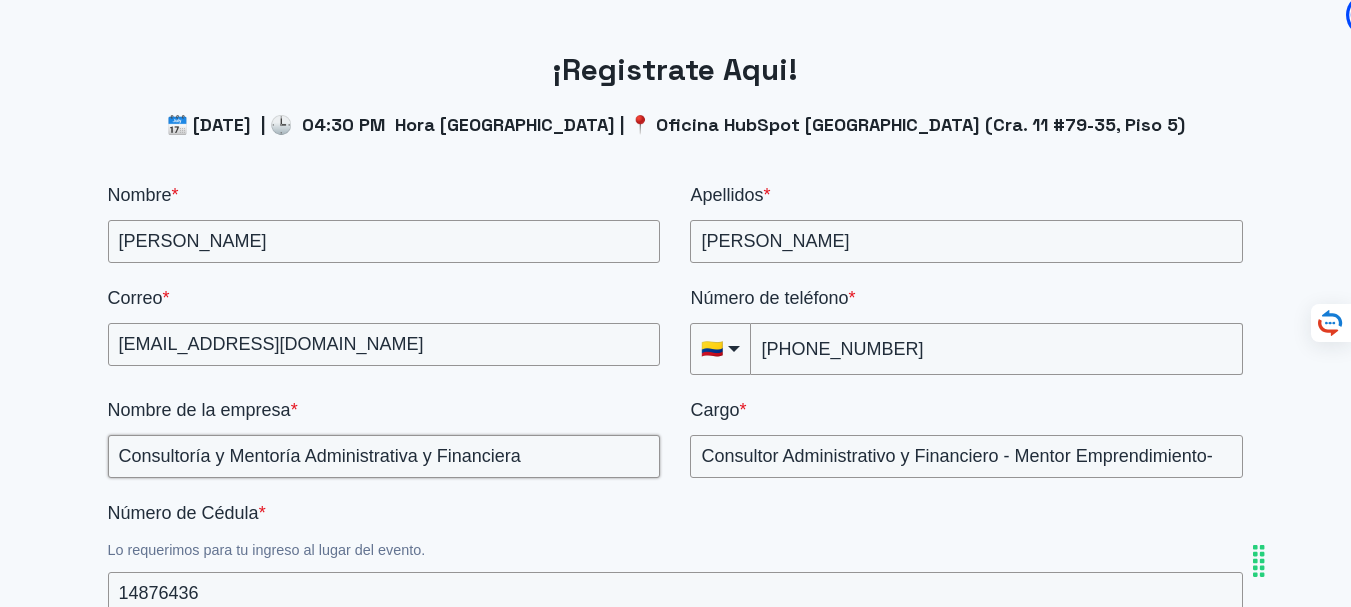 drag, startPoint x: 121, startPoint y: 426, endPoint x: 519, endPoint y: 437, distance: 398.15198 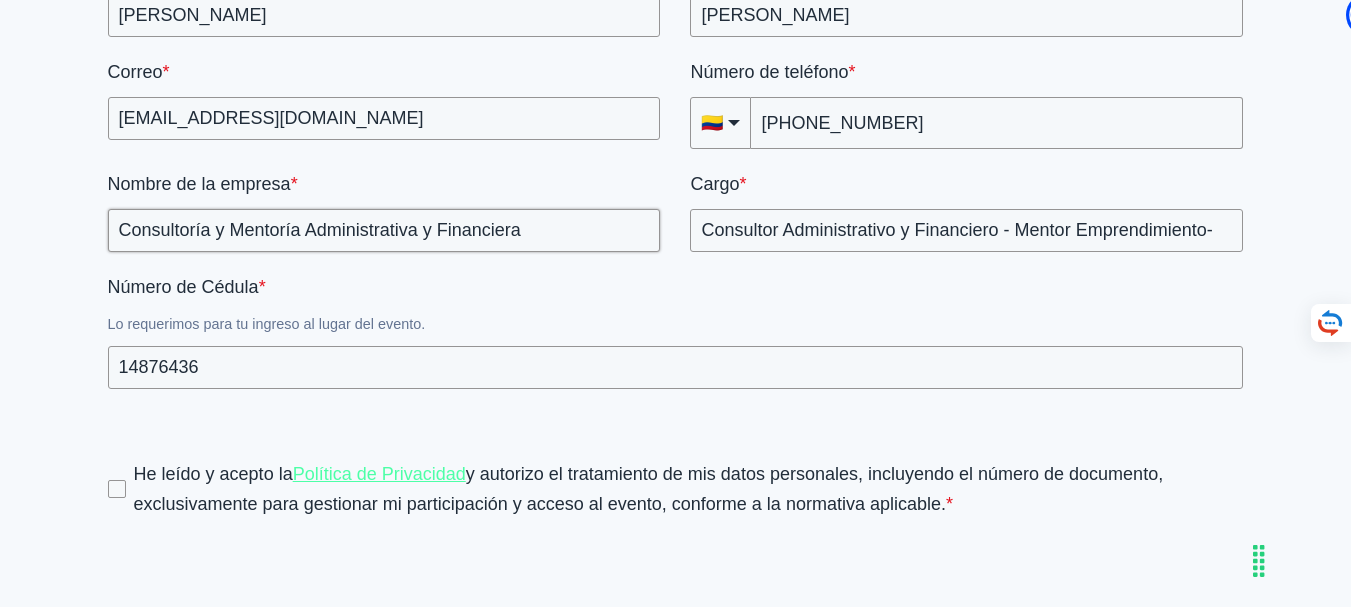 scroll, scrollTop: 3021, scrollLeft: 0, axis: vertical 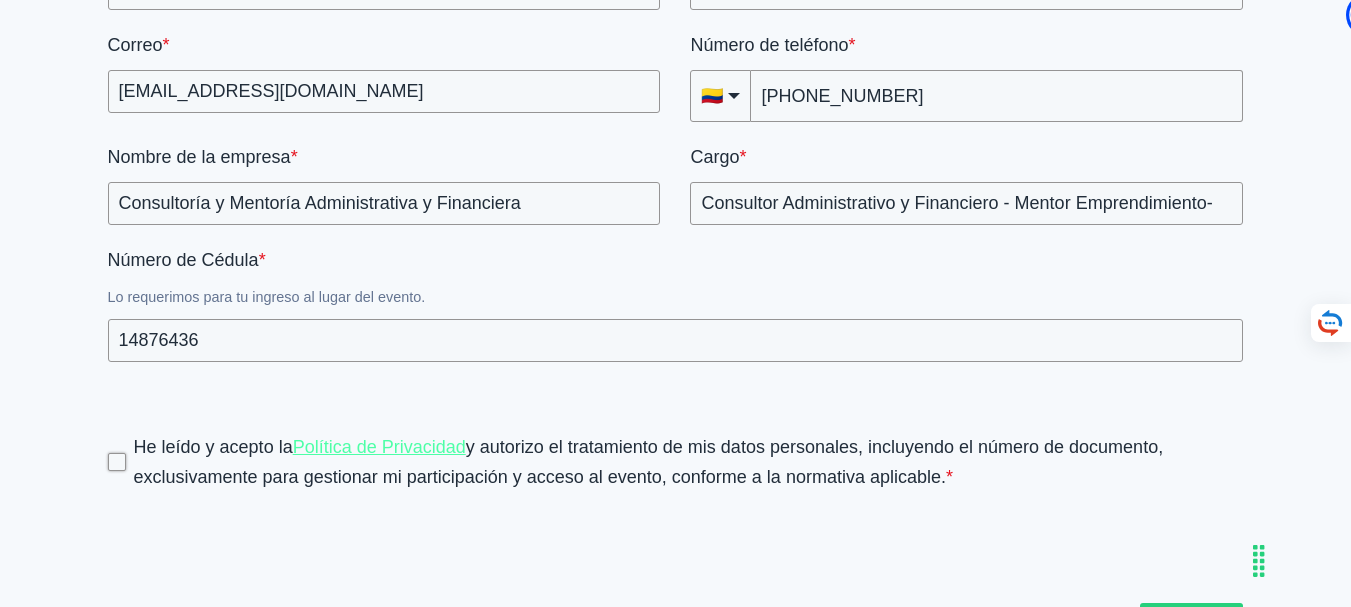 click on "He leído y acepto la  Política de Privacidad  y autorizo el tratamiento de mis datos personales, incluyendo el número de documento, exclusivamente para gestionar mi participación y acceso al evento, conforme a la normativa aplicable. *" at bounding box center [117, 462] 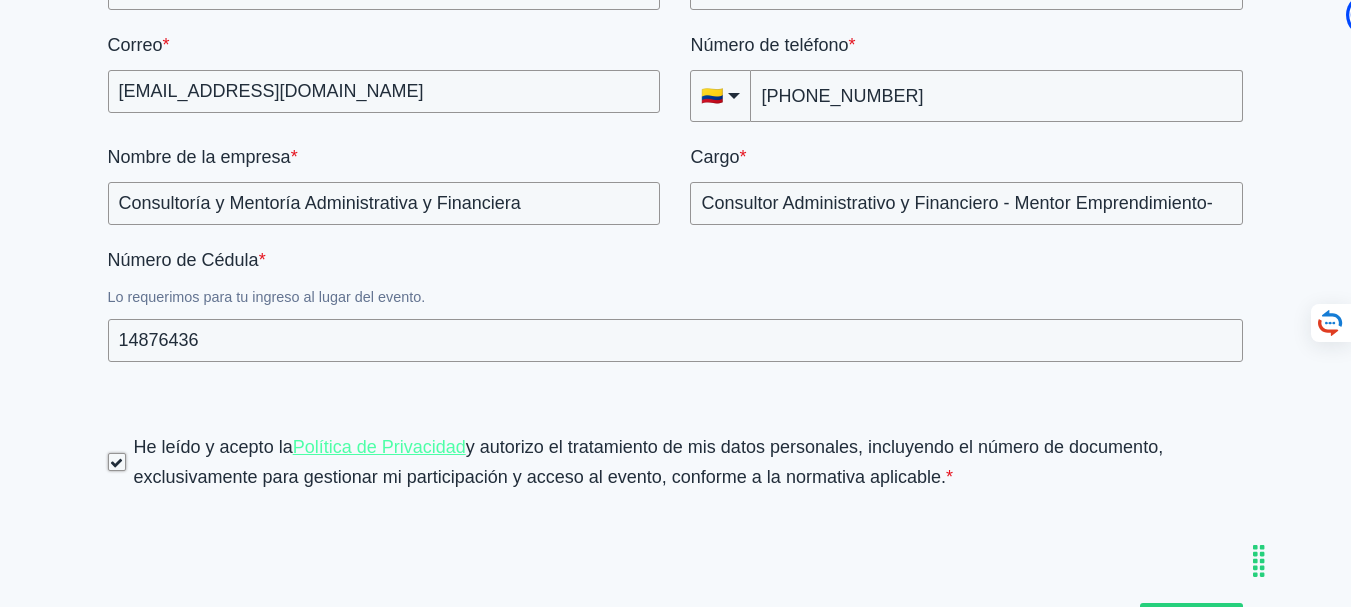 checkbox on "true" 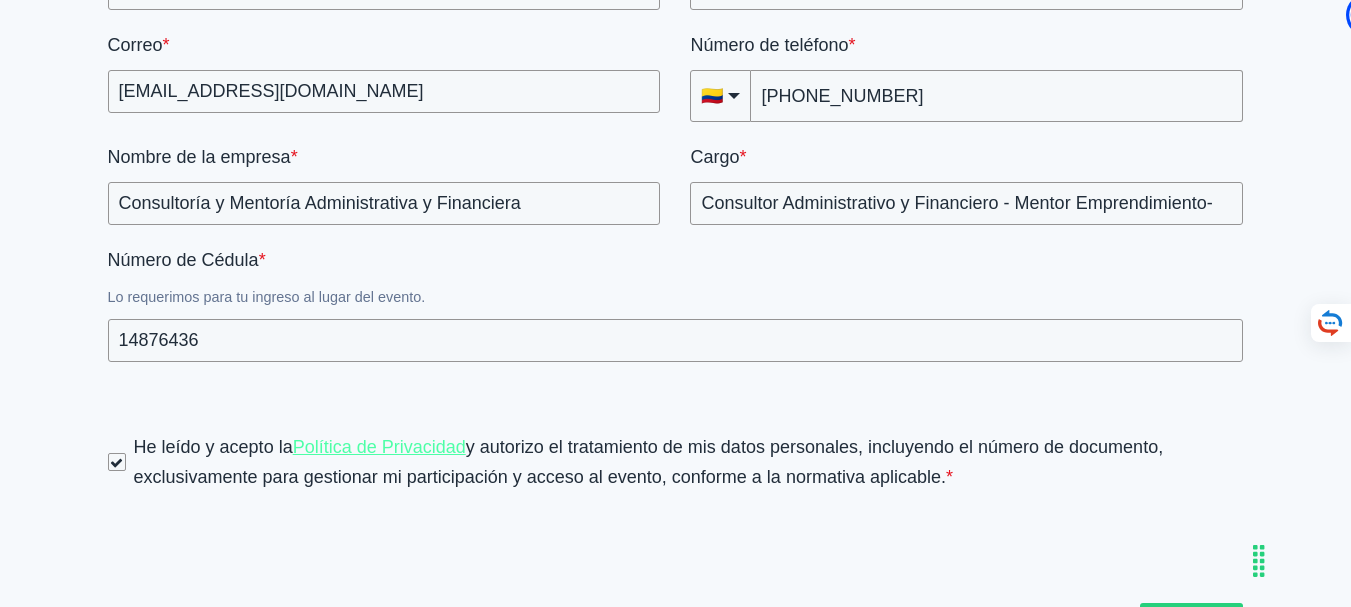 click on "¡Registrate Aqui!
🗓️ [DATE]  | 🕒  04:30 PM  Hora [GEOGRAPHIC_DATA] | 📍 Oficina HubSpot [GEOGRAPHIC_DATA] (Cra. 11 #79-35, Piso 5)
Nombre * [PERSON_NAME] Apellidos * [PERSON_NAME] Correo * [EMAIL_ADDRESS][DOMAIN_NAME] Número de teléfono * 🇨🇴 [PHONE_NUMBER] 🇦🇫 [GEOGRAPHIC_DATA] (‫[GEOGRAPHIC_DATA]‬‎) +93 🇦🇱 [GEOGRAPHIC_DATA] ([GEOGRAPHIC_DATA]) +355 🇩🇿 [GEOGRAPHIC_DATA] (‫[GEOGRAPHIC_DATA]‬‎) +213 🇦🇸 [US_STATE] +1684 🇦🇩 [GEOGRAPHIC_DATA] +376 🇦🇴 [GEOGRAPHIC_DATA] +244 🇦🇮 [GEOGRAPHIC_DATA] +1264 🇦🇬 [GEOGRAPHIC_DATA] +1268 🇦🇷 [GEOGRAPHIC_DATA] +54 🇦🇲 [GEOGRAPHIC_DATA] ([GEOGRAPHIC_DATA]) +374 🇦🇼 Aruba +297 🇦🇺 [GEOGRAPHIC_DATA] +61 🇦🇹 [GEOGRAPHIC_DATA] ([GEOGRAPHIC_DATA]) +43 🇦🇿 [GEOGRAPHIC_DATA] ([GEOGRAPHIC_DATA]) +994 🇧🇸 [GEOGRAPHIC_DATA] +1242 🇧🇭 [GEOGRAPHIC_DATA] (‫[GEOGRAPHIC_DATA]‬‎) +973 🇧🇩 [GEOGRAPHIC_DATA] ([GEOGRAPHIC_DATA]) +880 🇧🇧 [GEOGRAPHIC_DATA] +1246 🇧🇾 [GEOGRAPHIC_DATA] ([GEOGRAPHIC_DATA]) +375 * Cargo * *   *" at bounding box center (675, 232) 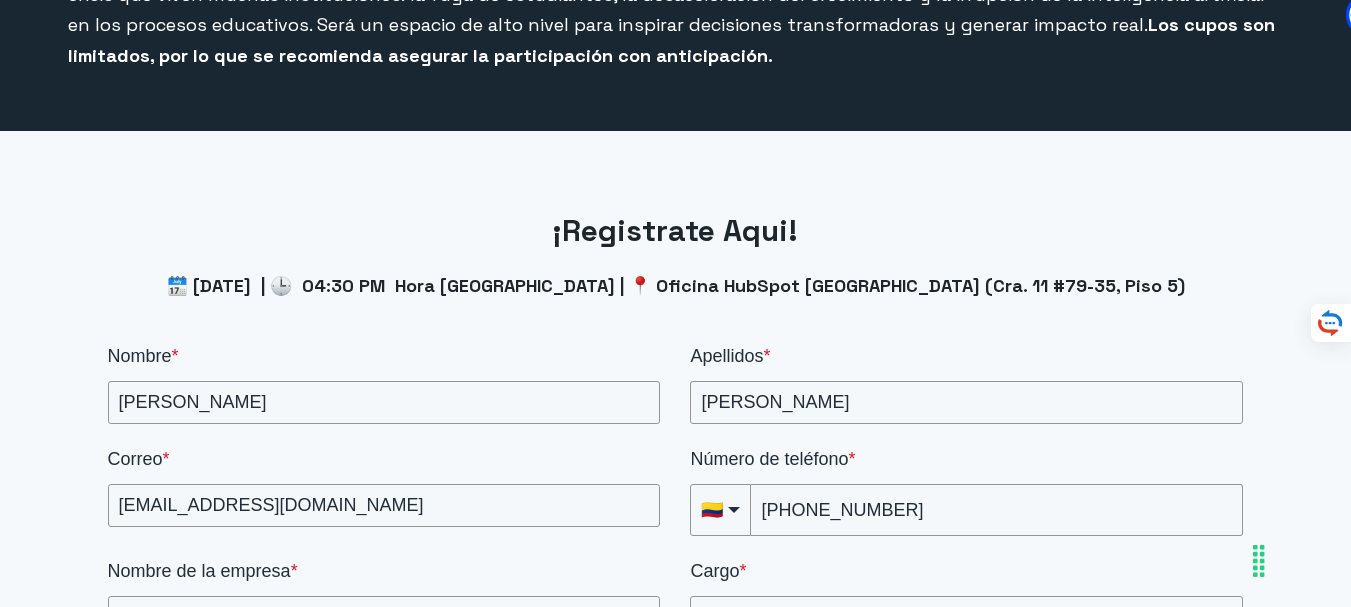 scroll, scrollTop: 2594, scrollLeft: 0, axis: vertical 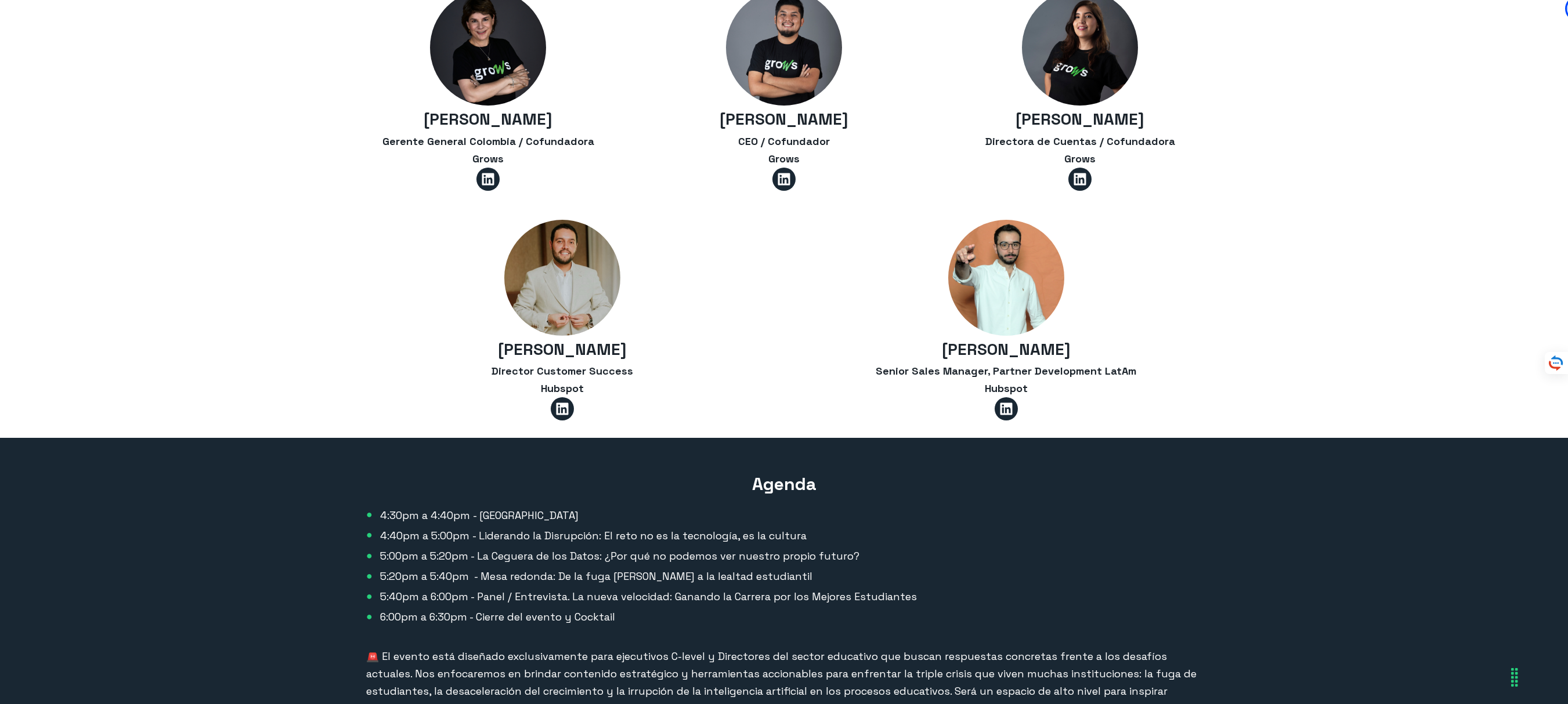 drag, startPoint x: 781, startPoint y: 1, endPoint x: 830, endPoint y: 293, distance: 296.0828 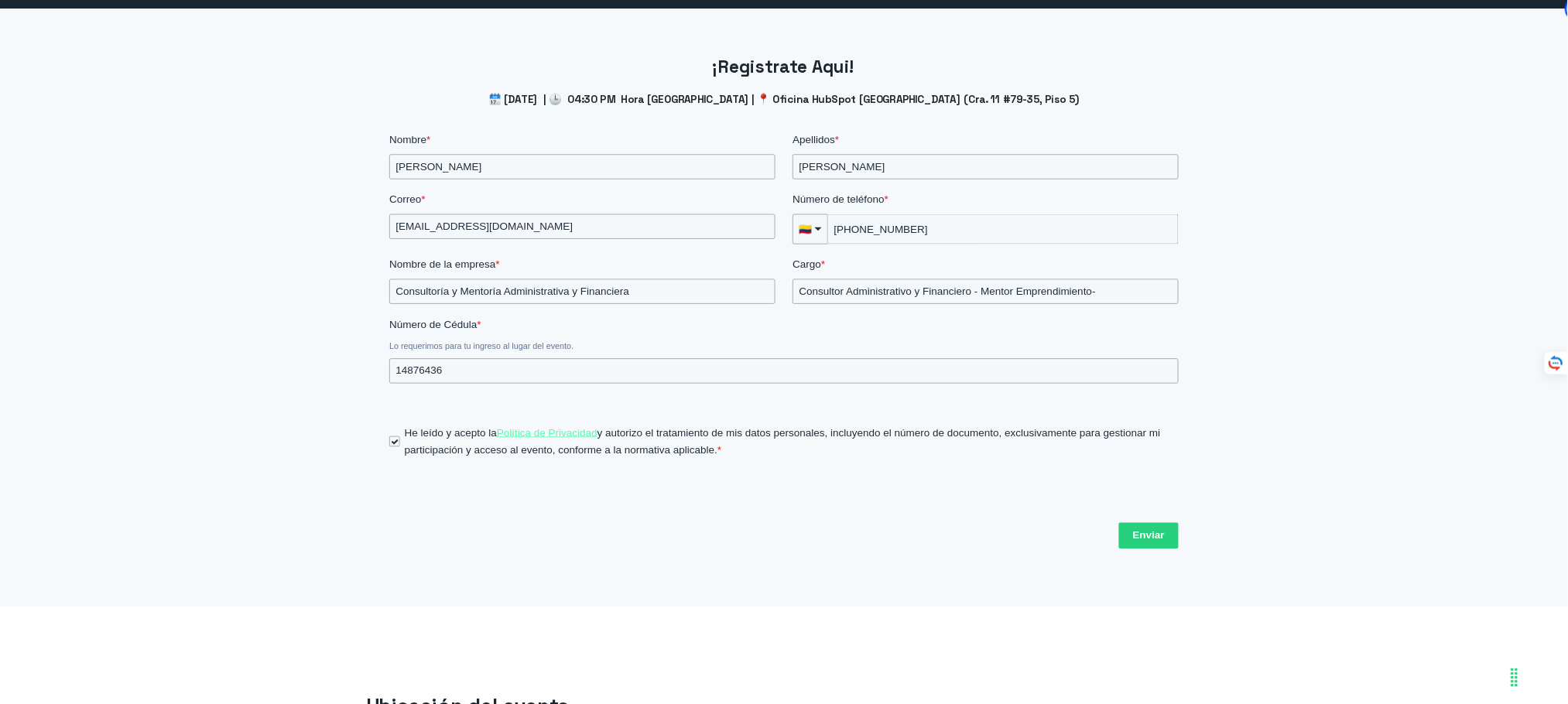 scroll, scrollTop: 2036, scrollLeft: 0, axis: vertical 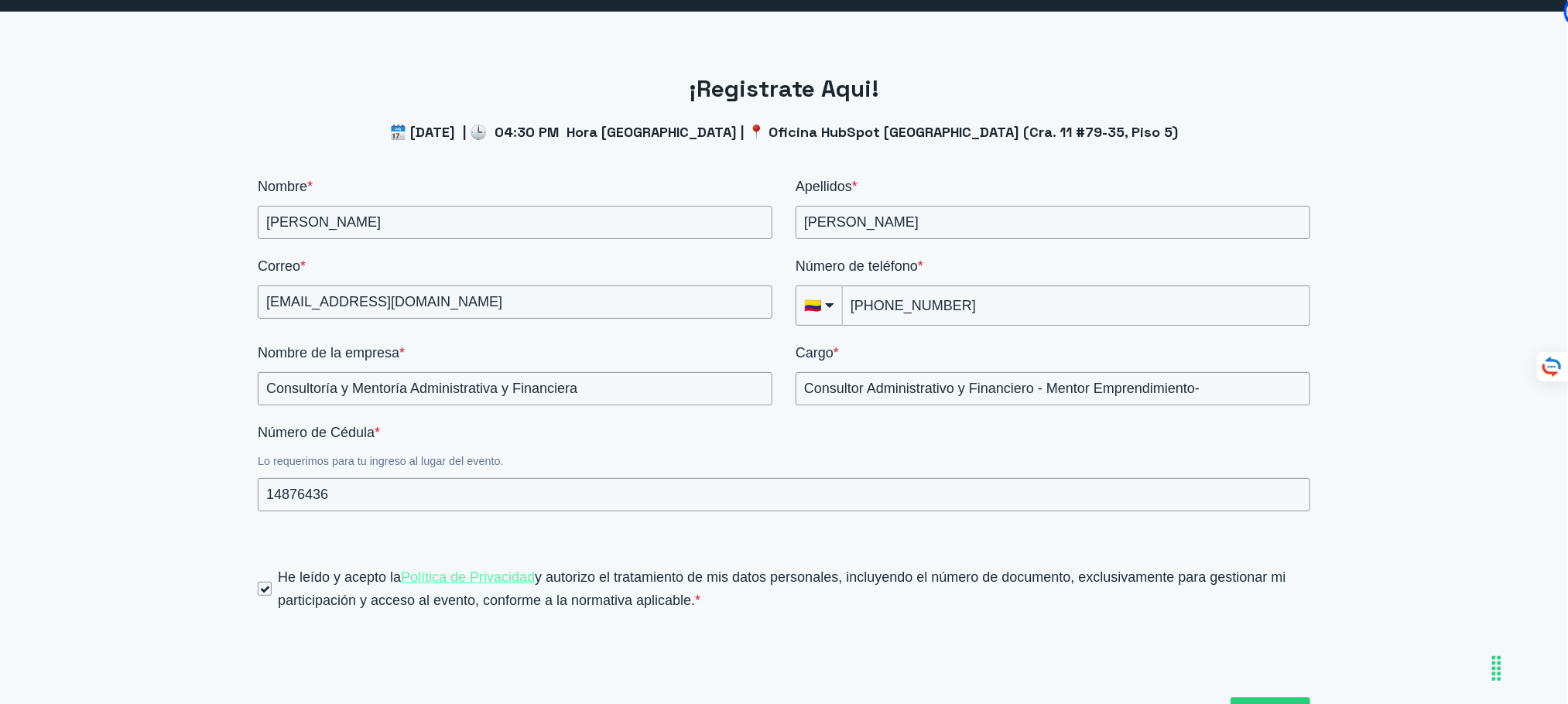 drag, startPoint x: 1921, startPoint y: 2, endPoint x: 156, endPoint y: 108, distance: 1768.1801 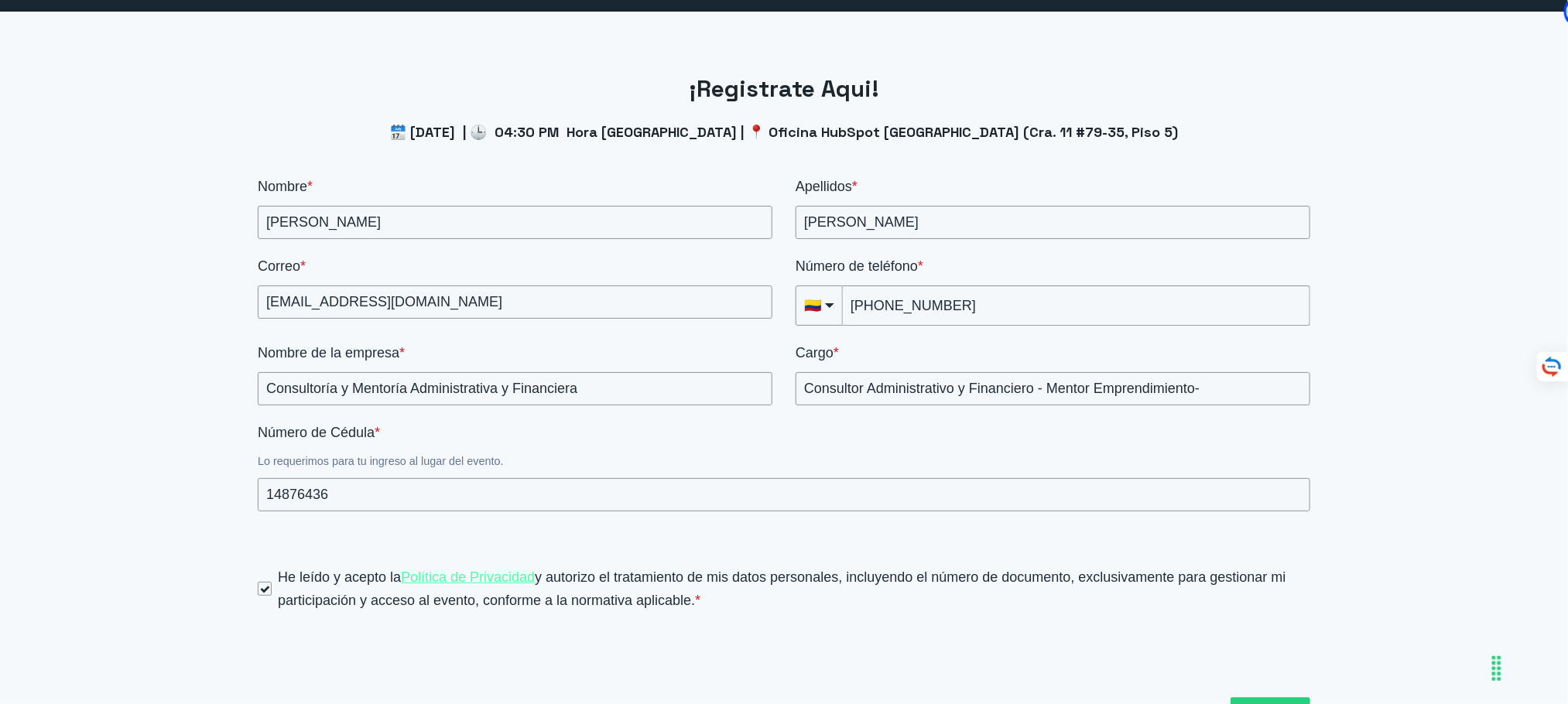 click on "¡Registrate Aqui!
🗓️ [DATE]  | 🕒  04:30 PM  Hora [GEOGRAPHIC_DATA] | 📍 Oficina HubSpot [GEOGRAPHIC_DATA] (Cra. 11 #79-35, Piso 5)
Nombre * [PERSON_NAME] Apellidos * [PERSON_NAME] Correo * [EMAIL_ADDRESS][DOMAIN_NAME] Número de teléfono * 🇨🇴 [PHONE_NUMBER] 🇦🇫 [GEOGRAPHIC_DATA] (‫[GEOGRAPHIC_DATA]‬‎) +93 🇦🇱 [GEOGRAPHIC_DATA] ([GEOGRAPHIC_DATA]) +355 🇩🇿 [GEOGRAPHIC_DATA] (‫[GEOGRAPHIC_DATA]‬‎) +213 🇦🇸 [US_STATE] +1684 🇦🇩 [GEOGRAPHIC_DATA] +376 🇦🇴 [GEOGRAPHIC_DATA] +244 🇦🇮 [GEOGRAPHIC_DATA] +1264 🇦🇬 [GEOGRAPHIC_DATA] +1268 🇦🇷 [GEOGRAPHIC_DATA] +54 🇦🇲 [GEOGRAPHIC_DATA] ([GEOGRAPHIC_DATA]) +374 🇦🇼 Aruba +297 🇦🇺 [GEOGRAPHIC_DATA] +61 🇦🇹 [GEOGRAPHIC_DATA] ([GEOGRAPHIC_DATA]) +43 🇦🇿 [GEOGRAPHIC_DATA] ([GEOGRAPHIC_DATA]) +994 🇧🇸 [GEOGRAPHIC_DATA] +1242 🇧🇭 [GEOGRAPHIC_DATA] (‫[GEOGRAPHIC_DATA]‬‎) +973 🇧🇩 [GEOGRAPHIC_DATA] ([GEOGRAPHIC_DATA]) +880 🇧🇧 [GEOGRAPHIC_DATA] +1246 🇧🇾 [GEOGRAPHIC_DATA] ([GEOGRAPHIC_DATA]) +375 * Cargo * *   *" at bounding box center [784, 410] 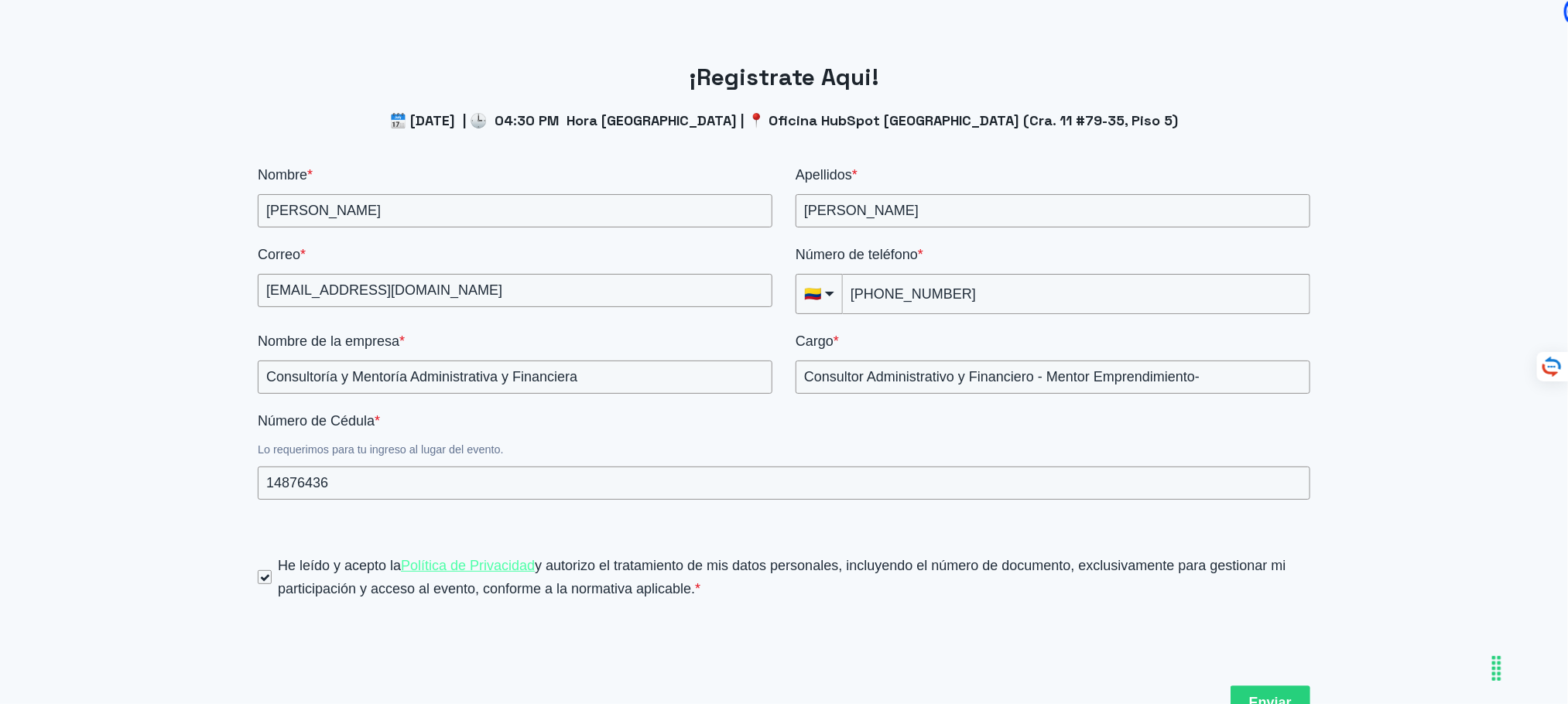 scroll, scrollTop: 2083, scrollLeft: 0, axis: vertical 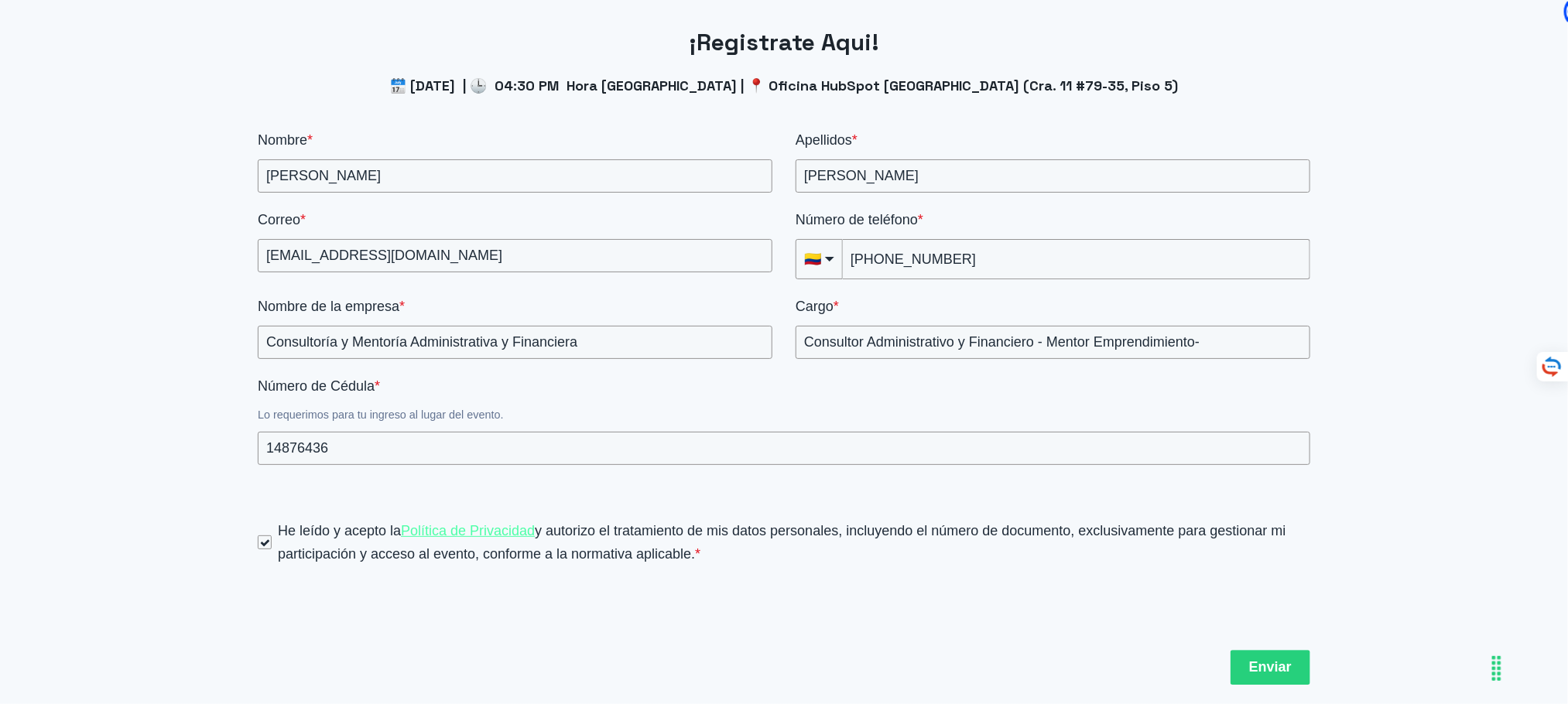 click on "Enviar" at bounding box center [1270, 667] 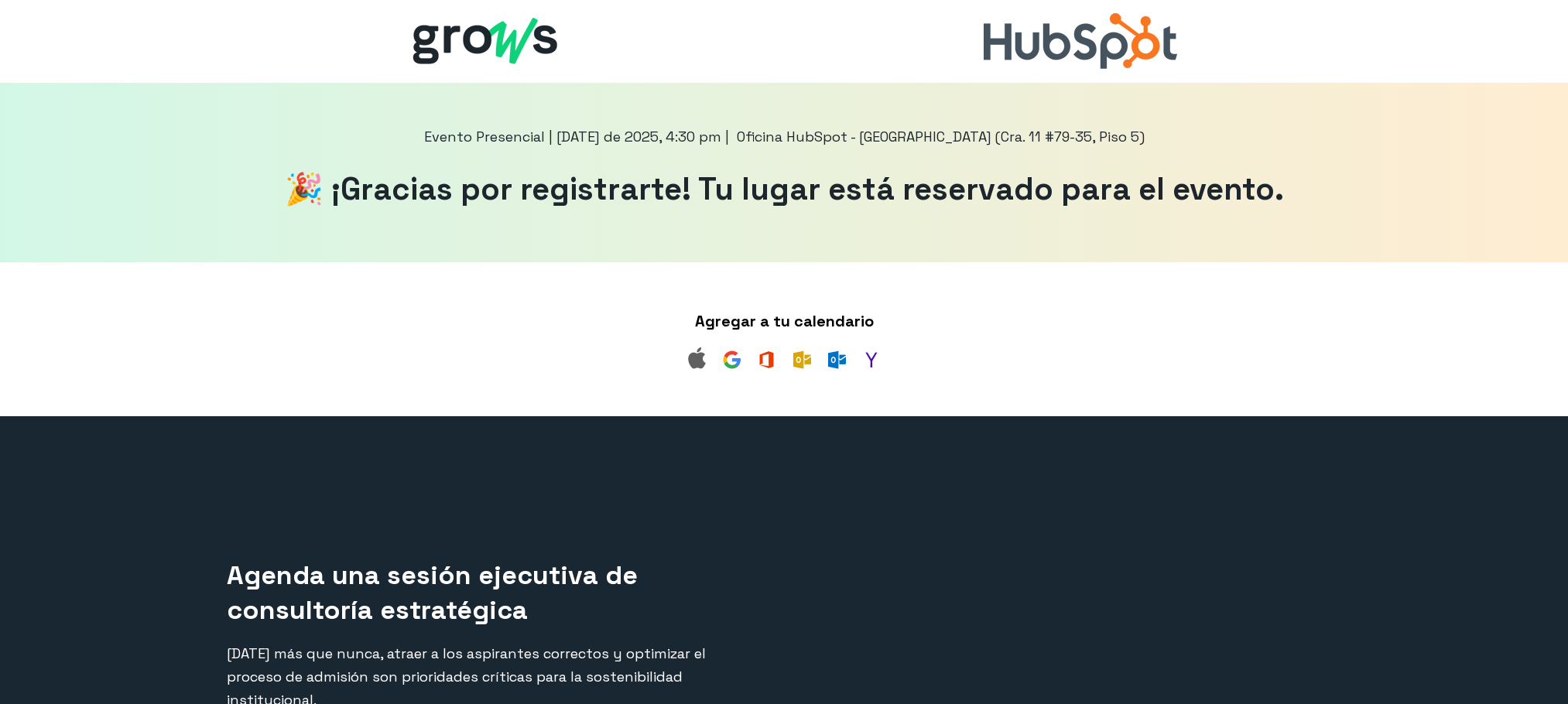 scroll, scrollTop: 0, scrollLeft: 0, axis: both 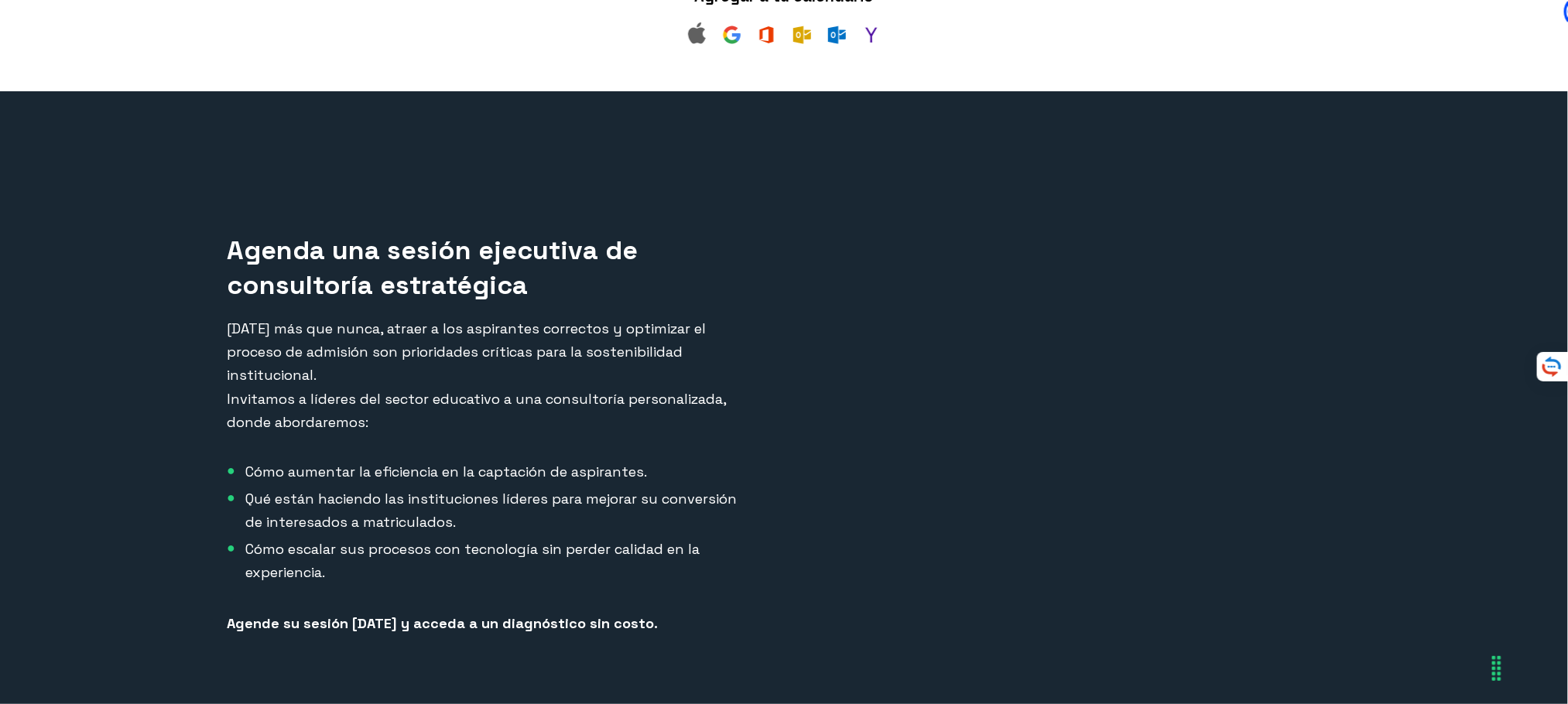 click on "Skip to Content
Evento Presencial | Julio 31 de 2025, 4:30 pm |  Oficina HubSpot - Bogotá (Cra. 11 #79-35, Piso 5)
🎉 ¡Gracias por registrarte! Tu lugar está reservado para el evento.
Agregar a tu calendario
Agenda una sesión ejecutiva de consultoría estratégica
Hoy más que nunca, atraer a los aspirantes correctos y optimizar el proceso de admisión son prioridades críticas para la sostenibilidad institucional. Invitamos a líderes del sector educativo a una consultoría personalizada, donde abordaremos:
Cómo aumentar la eficiencia en la captación de aspirantes." at bounding box center (784, 316) 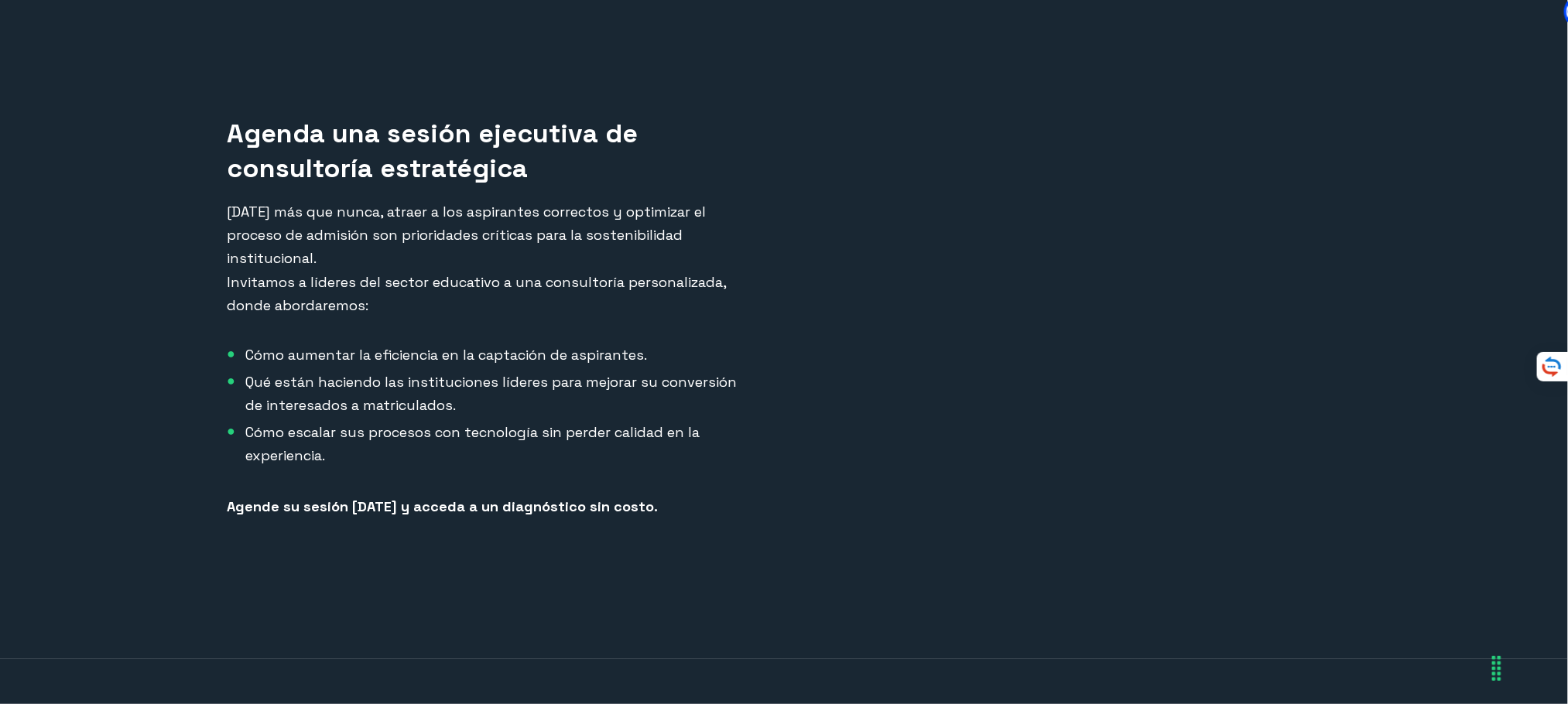 scroll, scrollTop: 464, scrollLeft: 0, axis: vertical 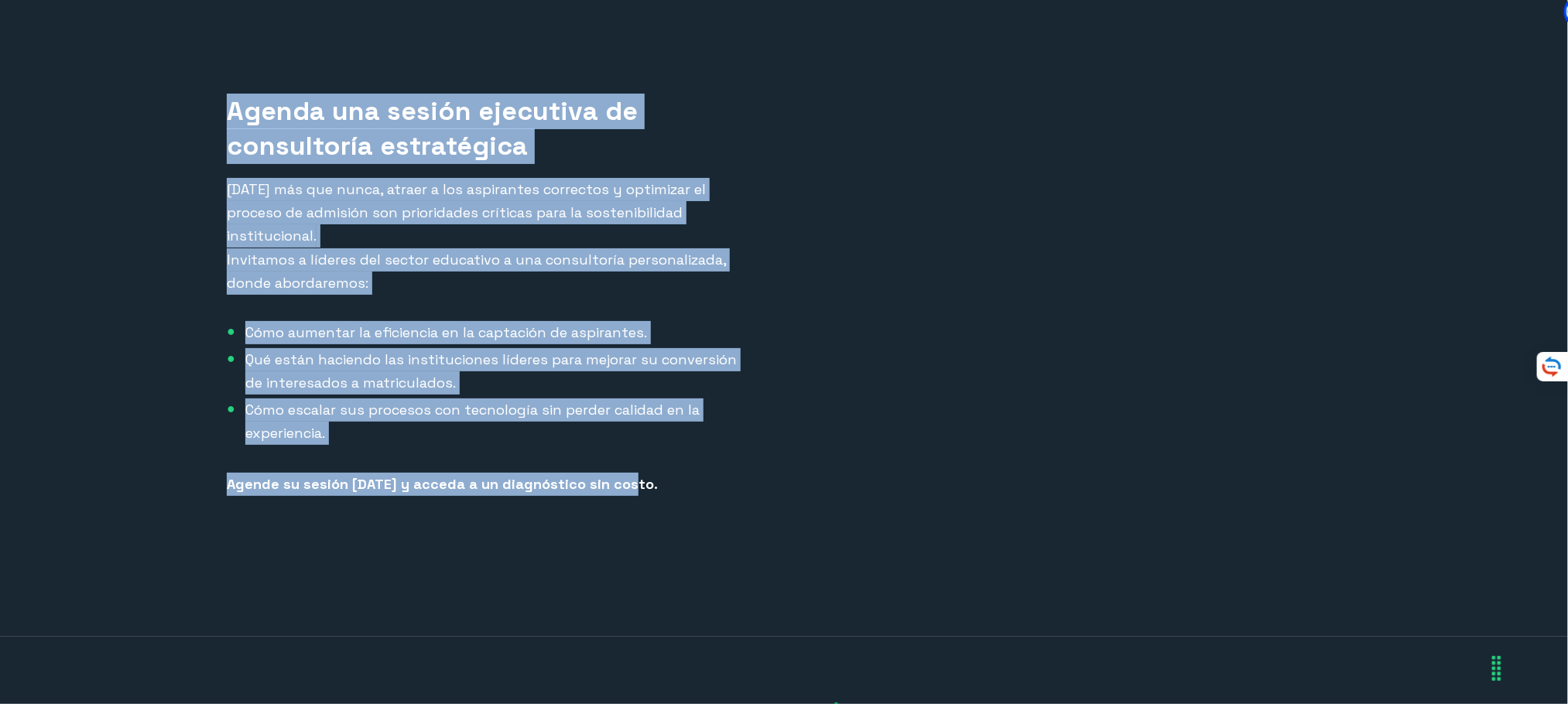 drag, startPoint x: 231, startPoint y: 112, endPoint x: 650, endPoint y: 471, distance: 551.76263 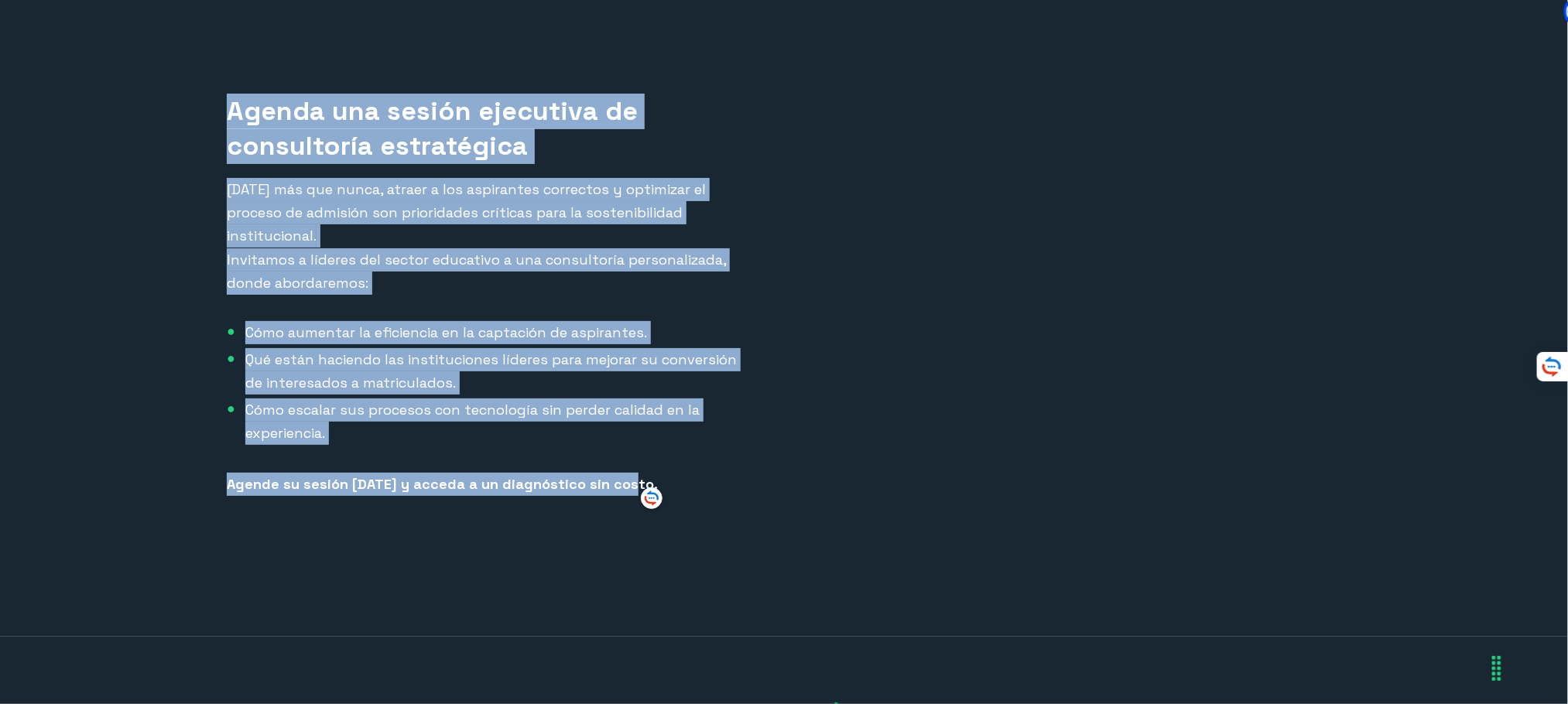 copy on "Agenda una sesión ejecutiva de consultoría estratégica
Hoy más que nunca, atraer a los aspirantes correctos y optimizar el proceso de admisión son prioridades críticas para la sostenibilidad institucional. Invitamos a líderes del sector educativo a una consultoría personalizada, donde abordaremos:
Cómo aumentar la eficiencia en la captación de aspirantes.
Qué están haciendo las instituciones líderes para mejorar su conversión de interesados a matriculados.
Cómo escalar sus procesos con tecnología sin perder calidad en la experiencia.
Agende su sesión hoy y acceda a un diagnóstico sin costo." 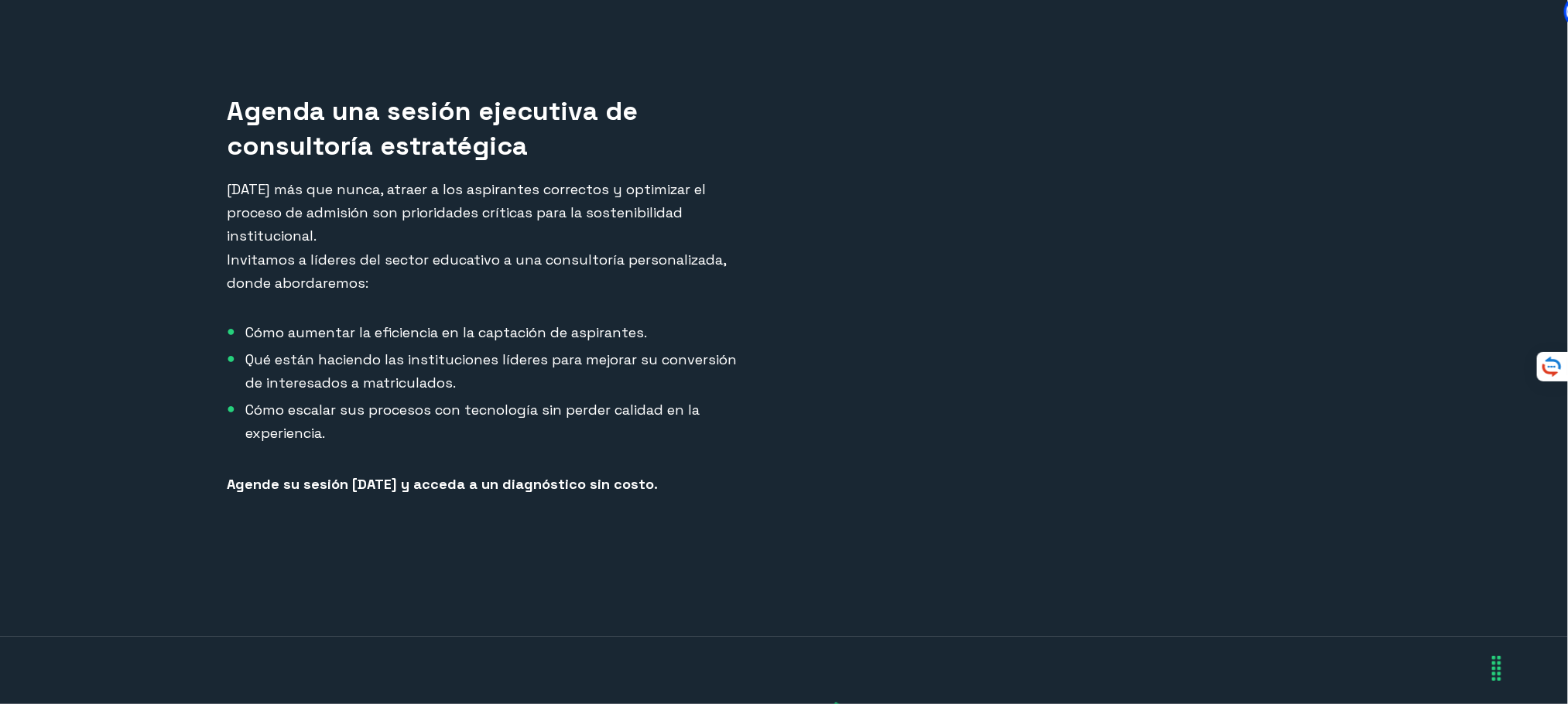 click on "Agenda una sesión ejecutiva de consultoría estratégica
Hoy más que nunca, atraer a los aspirantes correctos y optimizar el proceso de admisión son prioridades críticas para la sostenibilidad institucional. Invitamos a líderes del sector educativo a una consultoría personalizada, donde abordaremos:
Cómo aumentar la eficiencia en la captación de aspirantes.
Qué están haciendo las instituciones líderes para mejorar su conversión de interesados a matriculados.
Cómo escalar sus procesos con tecnología sin perder calidad en la experiencia.
Agende su sesión hoy y acceda a un diagnóstico sin costo." at bounding box center (784, 294) 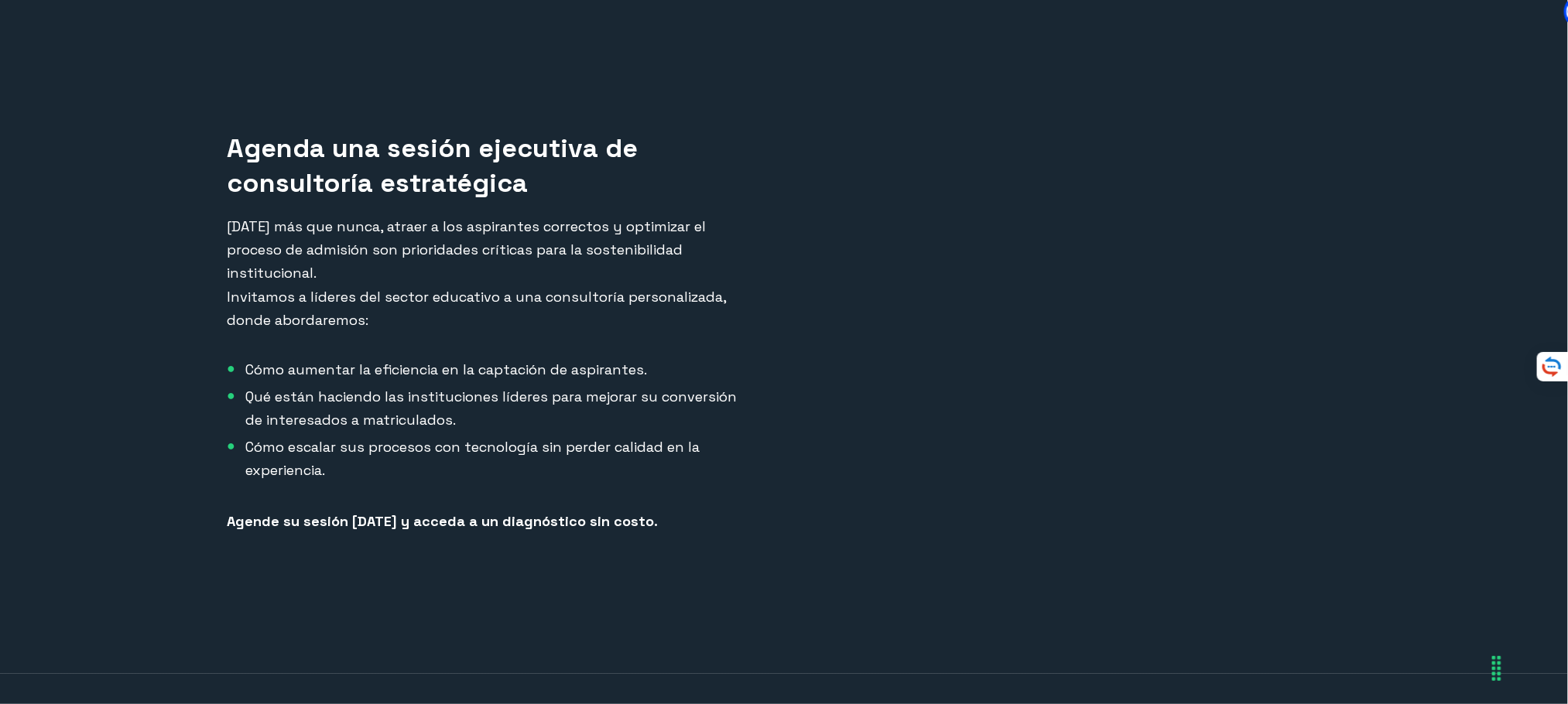 scroll, scrollTop: 418, scrollLeft: 0, axis: vertical 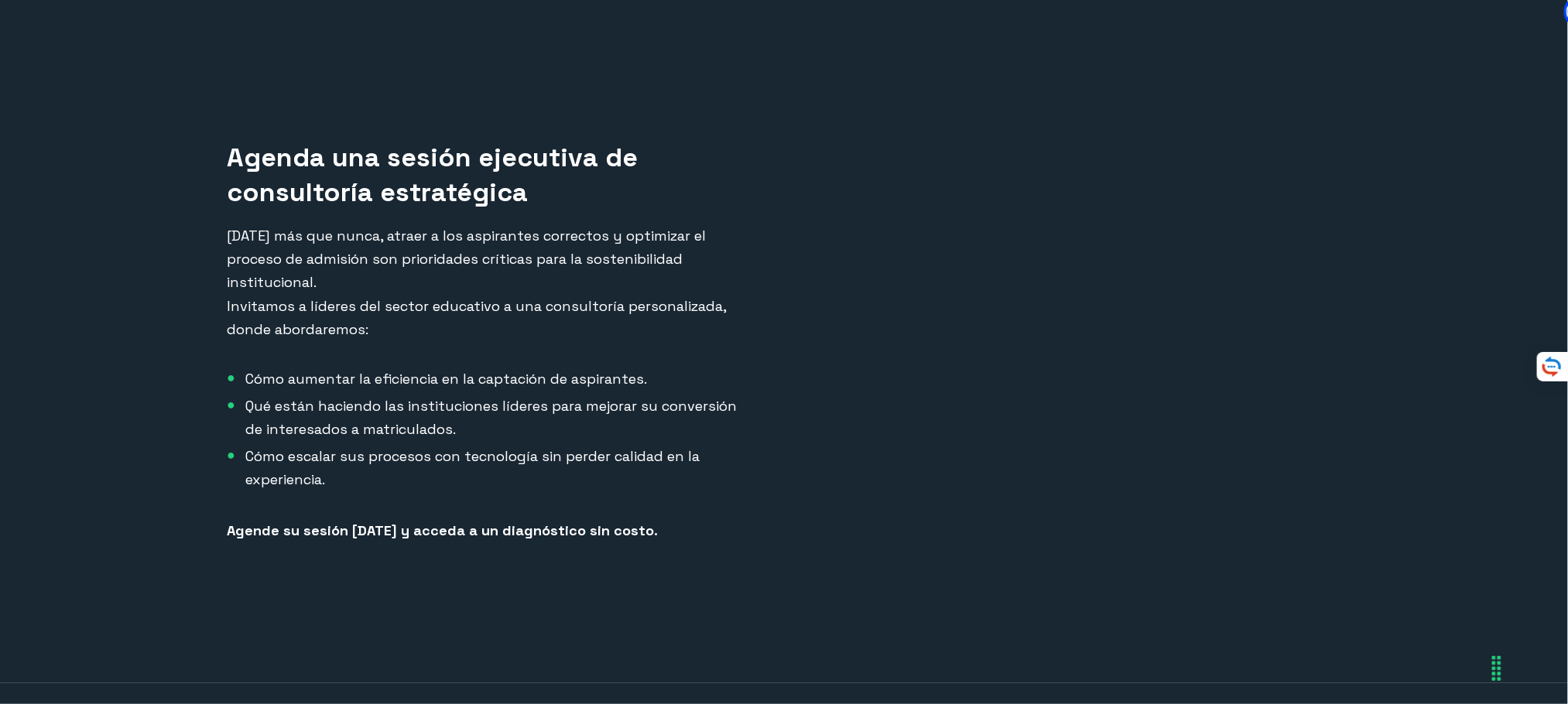 click on "Agenda una sesión ejecutiva de consultoría estratégica
Hoy más que nunca, atraer a los aspirantes correctos y optimizar el proceso de admisión son prioridades críticas para la sostenibilidad institucional. Invitamos a líderes del sector educativo a una consultoría personalizada, donde abordaremos:
Cómo aumentar la eficiencia en la captación de aspirantes.
Qué están haciendo las instituciones líderes para mejorar su conversión de interesados a matriculados.
Cómo escalar sus procesos con tecnología sin perder calidad en la experiencia.
Agende su sesión hoy y acceda a un diagnóstico sin costo." at bounding box center [784, 340] 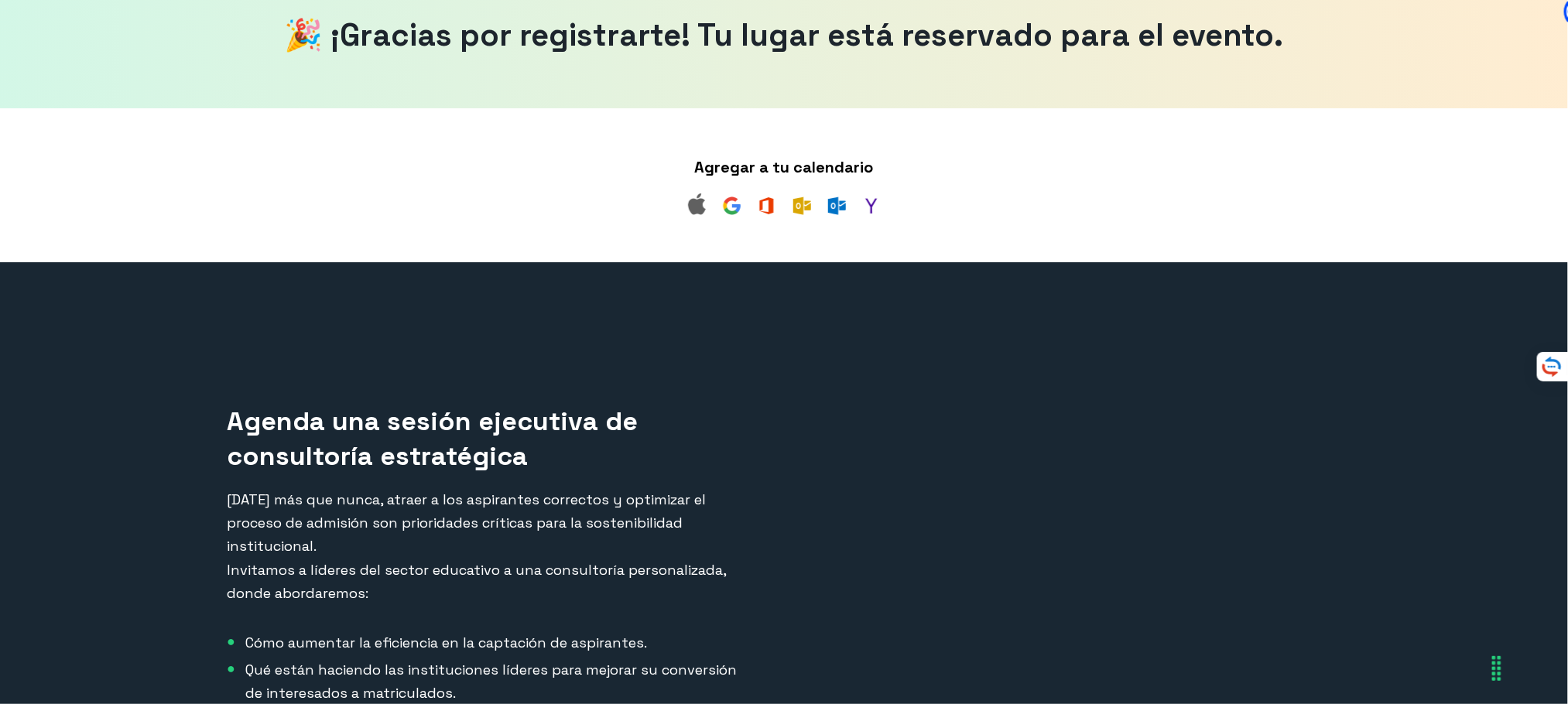 scroll, scrollTop: 0, scrollLeft: 0, axis: both 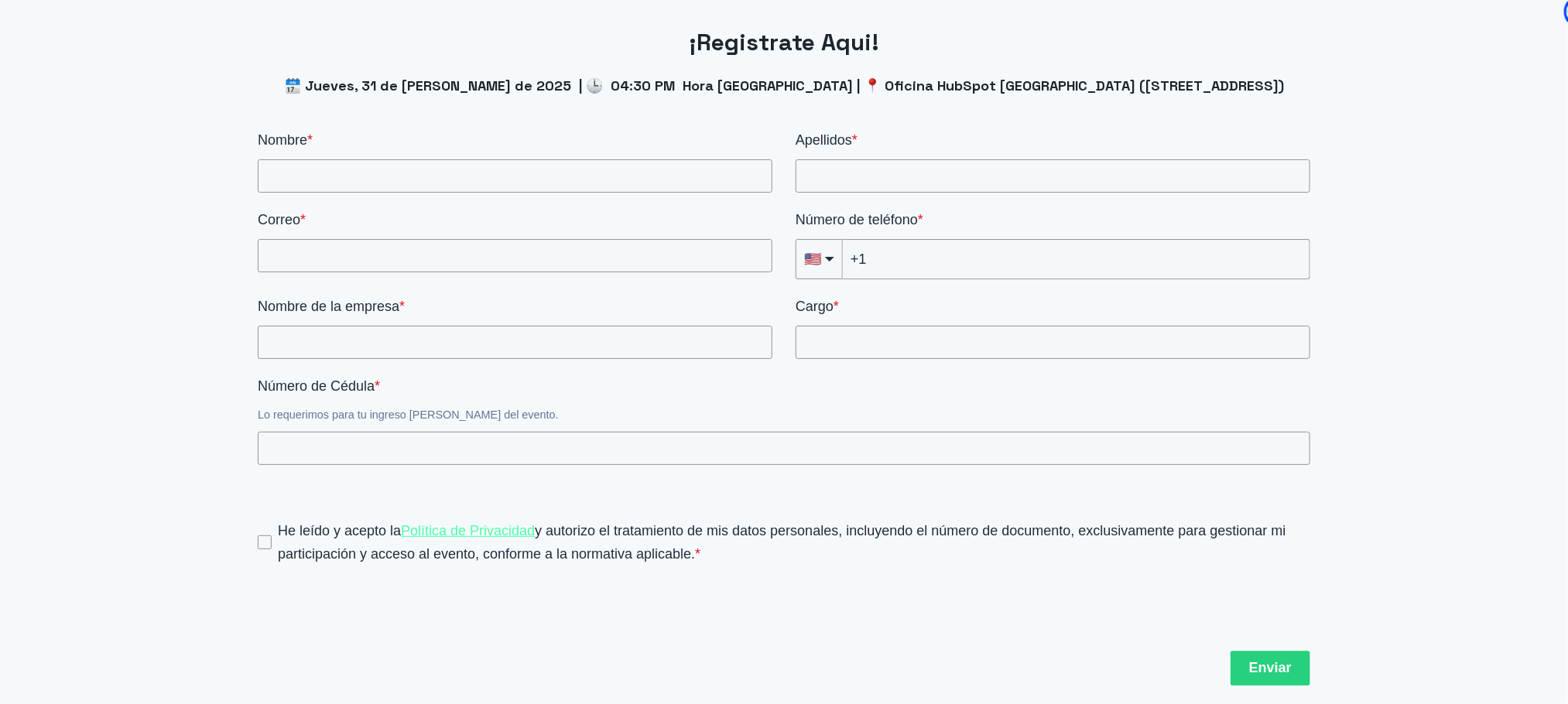 type on "+57" 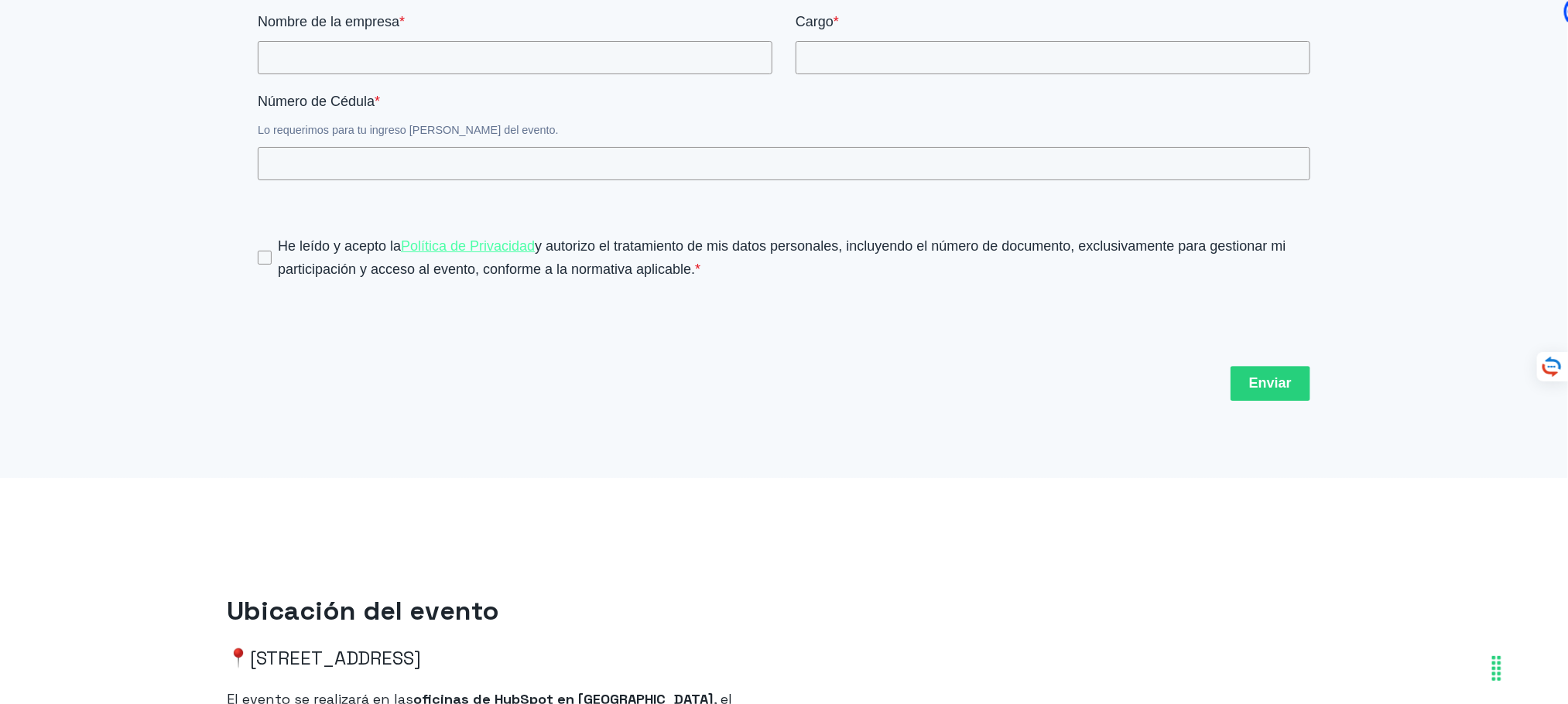 scroll, scrollTop: 2377, scrollLeft: 0, axis: vertical 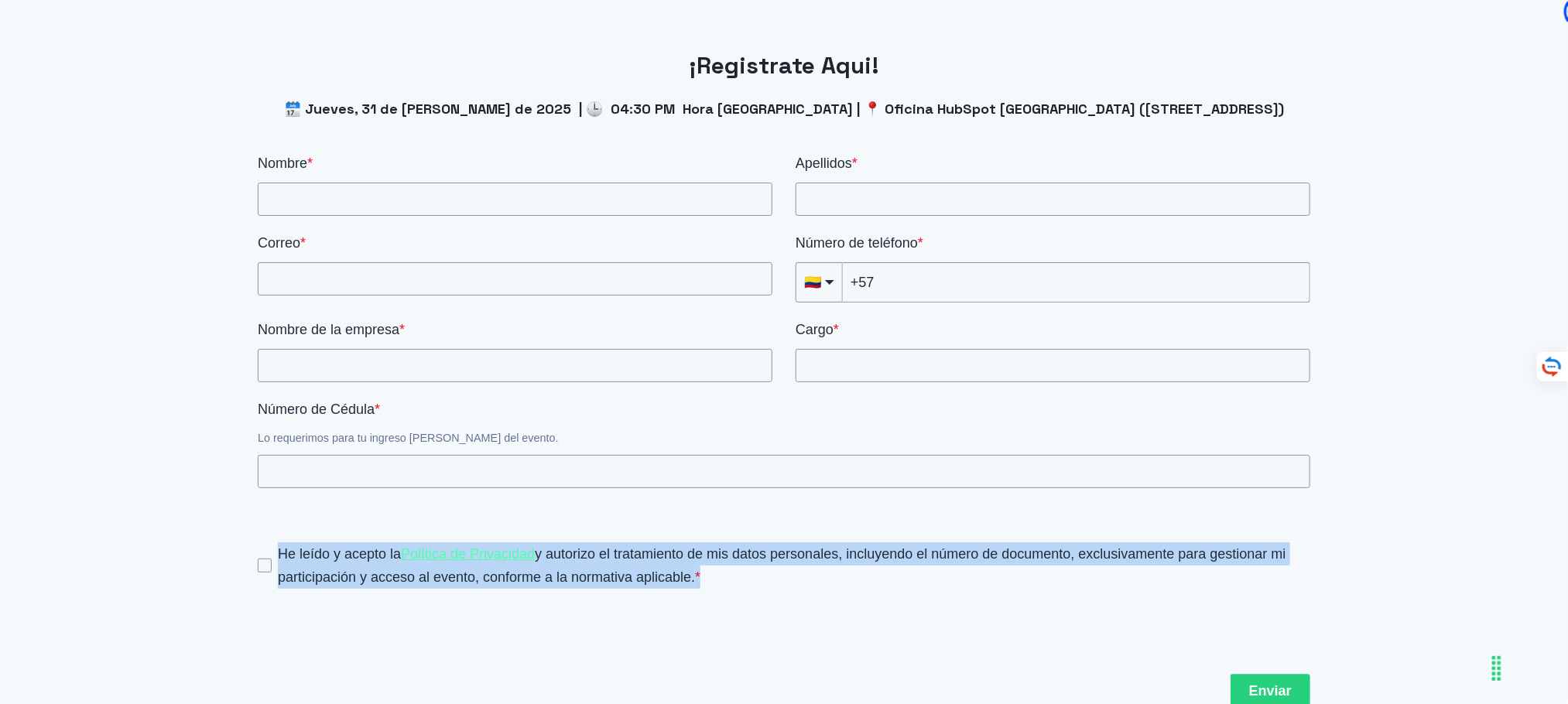 drag, startPoint x: 279, startPoint y: 545, endPoint x: 752, endPoint y: 578, distance: 474.14977 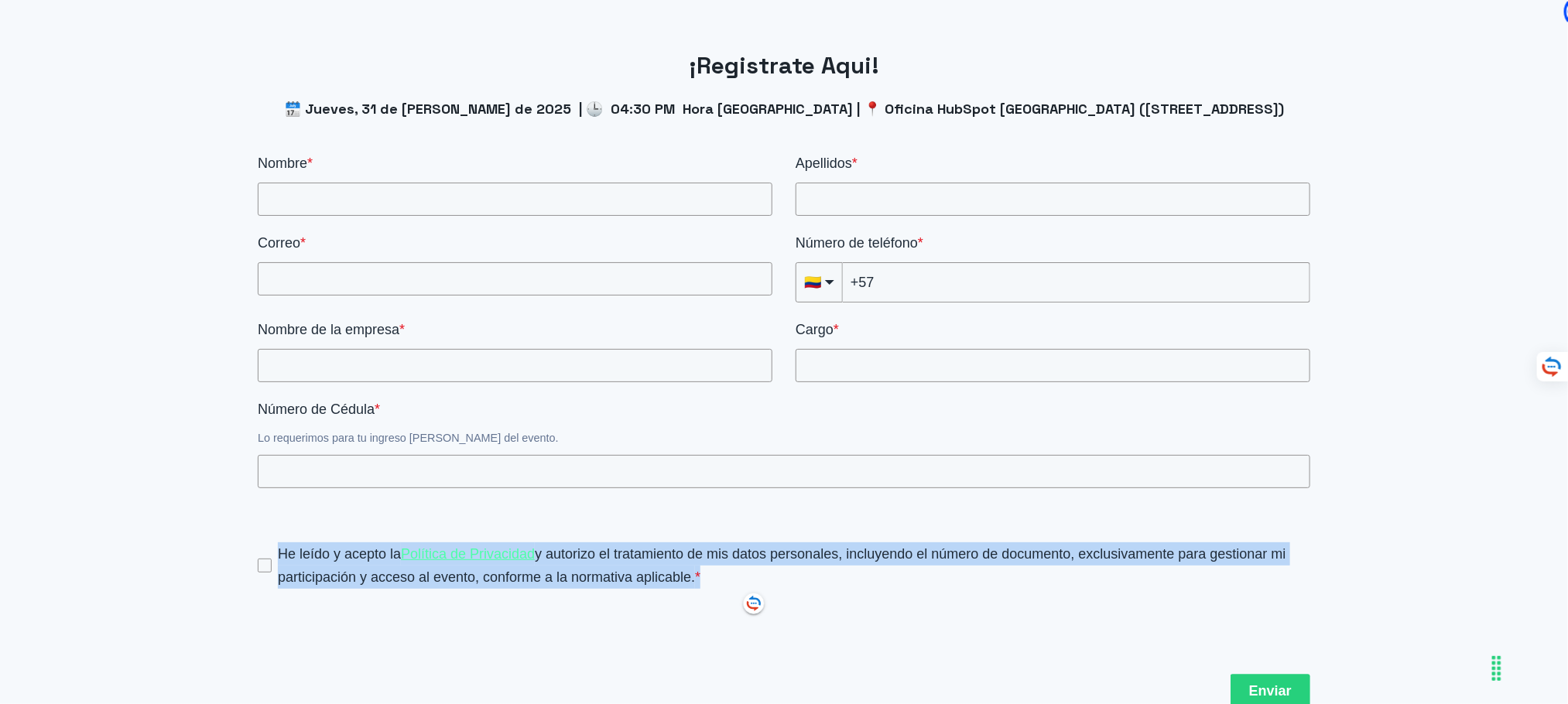 copy on "He leído y acepto la  Política de Privacidad  y autorizo el tratamiento de mis datos personales, incluyendo el número de documento, exclusivamente para gestionar mi participación y acceso al evento, conforme a la normativa aplicable. *" 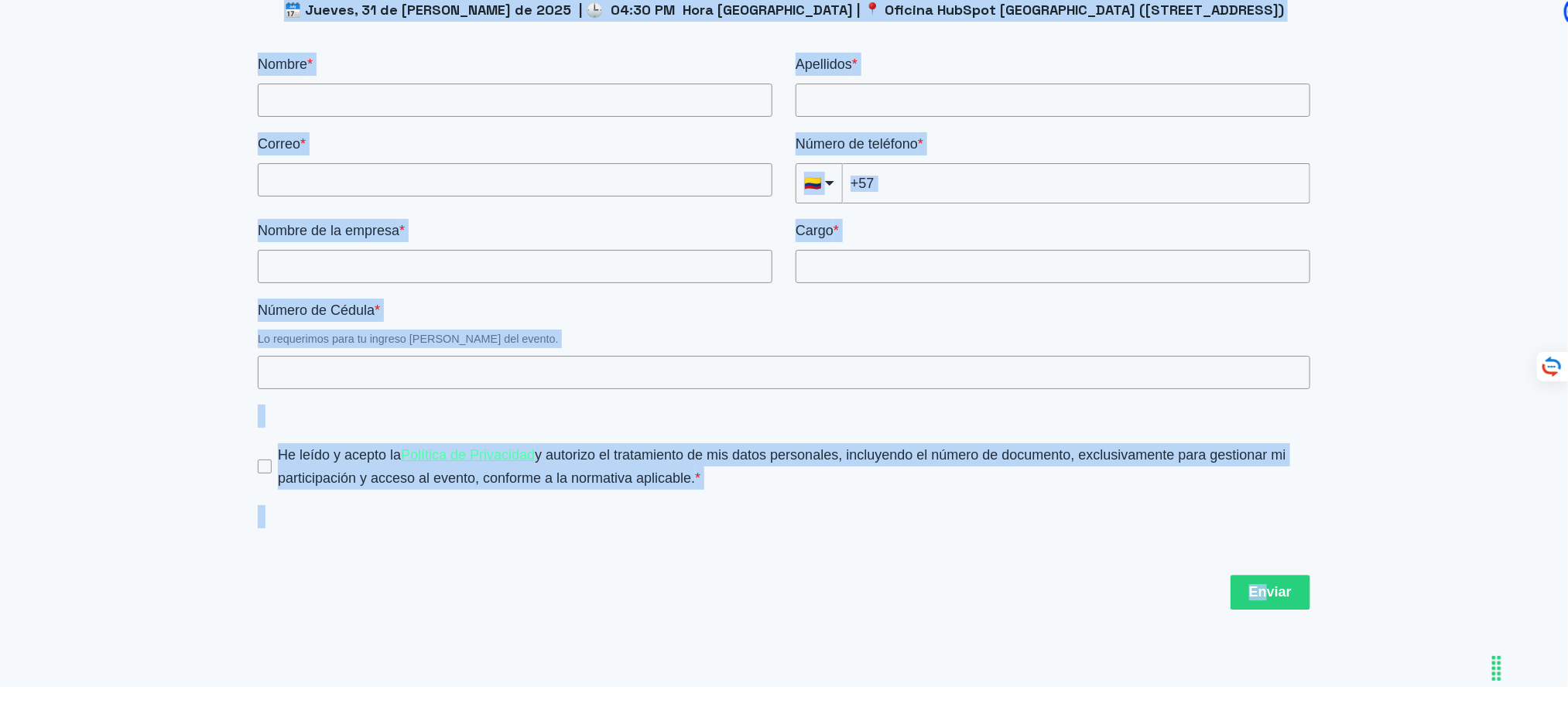 scroll, scrollTop: 2175, scrollLeft: 0, axis: vertical 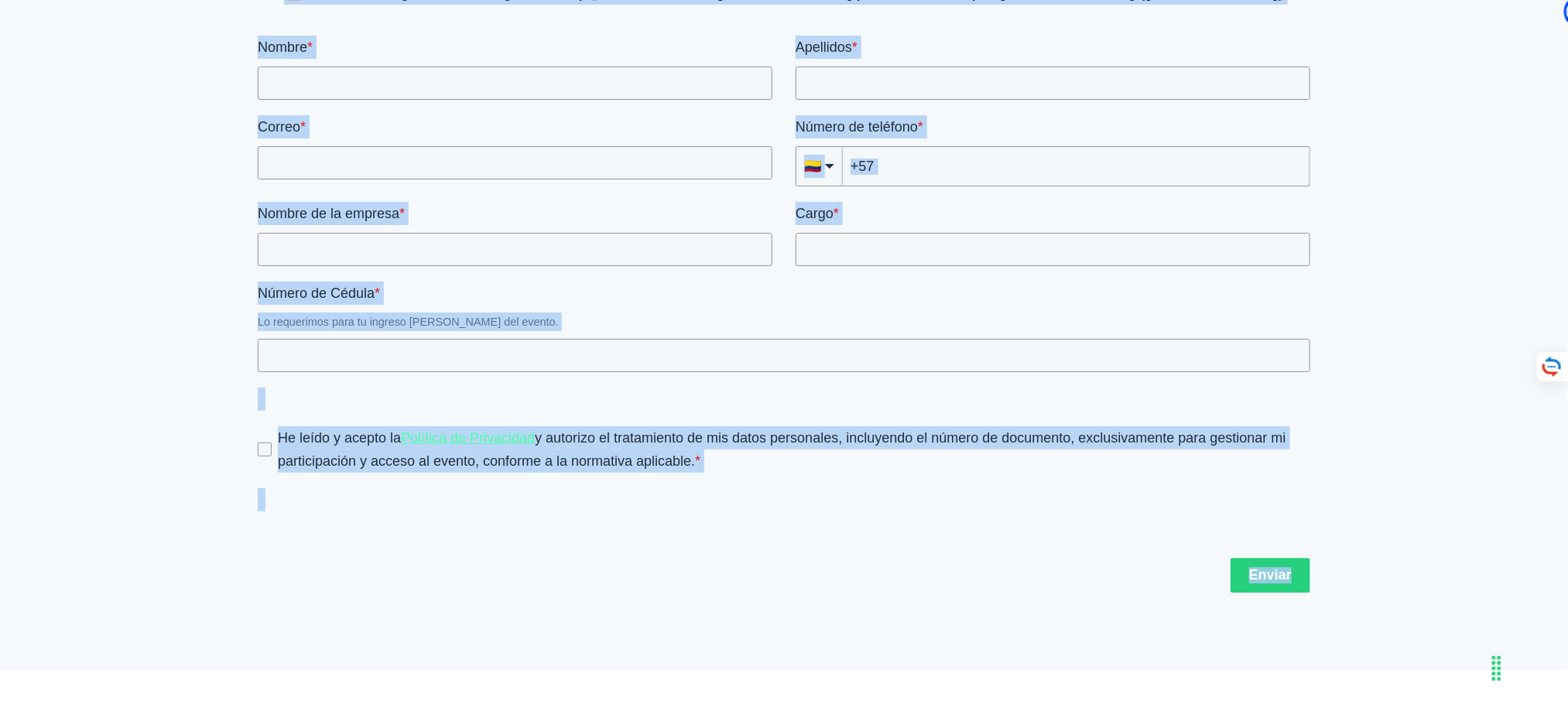drag, startPoint x: 683, startPoint y: 60, endPoint x: 1333, endPoint y: 583, distance: 834.2835 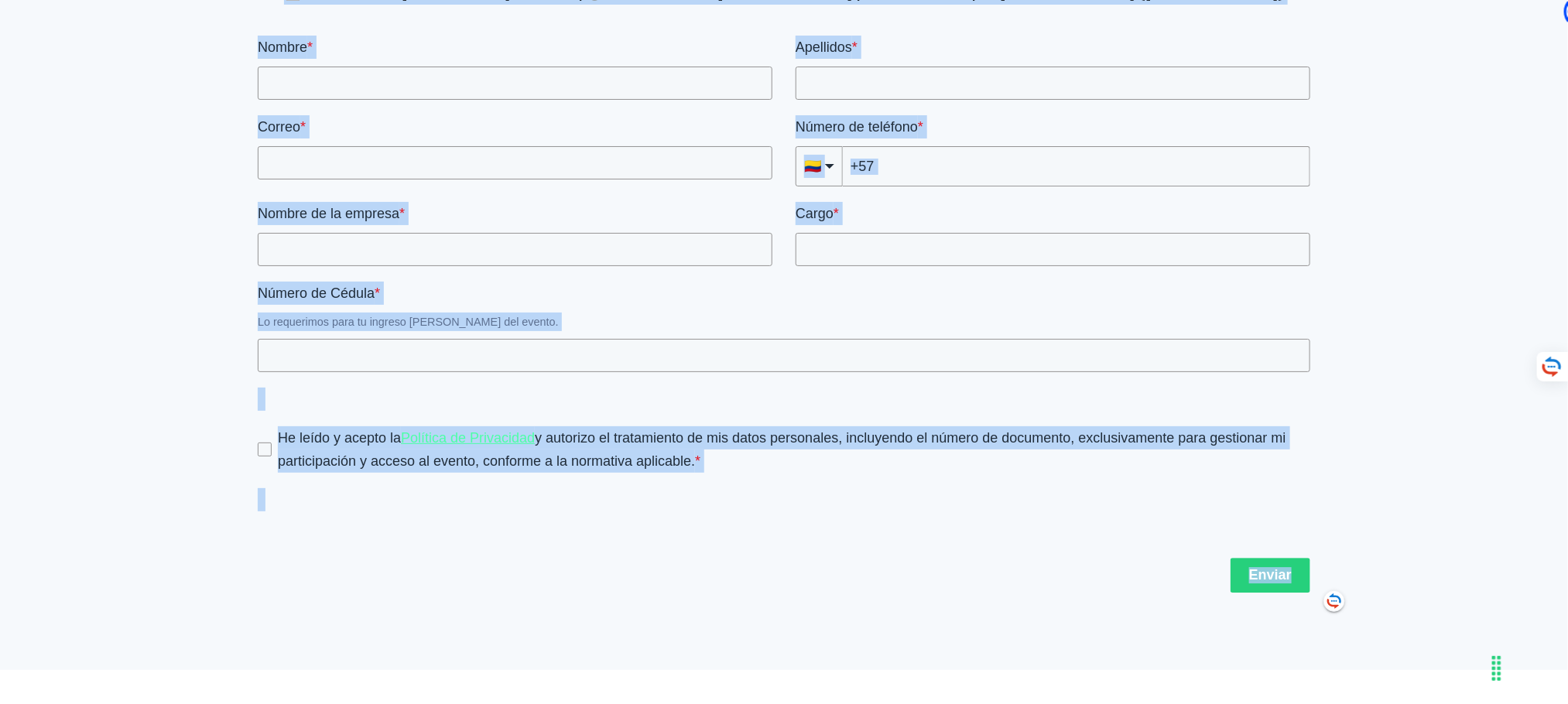 copy on "¡Registrate Aqui!
🗓️ Jueves, 31 de julio de 2025  | 🕒  04:30 PM  Hora Colombia | 📍 Oficina HubSpot Bogotá (Cra. 11 #79-35, Piso 5)
Nombre * Apellidos * Correo * Número de teléfono * 🇨🇴 🇦🇫 Afghanistan (‫افغانستان‬‎) +93 🇦🇱 Albania (Shqipëri) +355 🇩🇿 Algeria (‫الجزائر‬‎) +213 🇦🇸 American Samoa +1684 🇦🇩 Andorra +376 🇦🇴 Angola +244 🇦🇮 Anguilla +1264 🇦🇬 Antigua and Barbuda +1268 🇦🇷 Argentina +54 🇦🇲 Armenia (Հայաստան) +374 🇦🇼 Aruba +297 🇦🇺 Australia +61 🇦🇹 Austria (Österreich) +43 🇦🇿 Azerbaijan (Azərbaycan) +994 🇧🇸 Bahamas +1242 🇧🇭 Bahrain (‫البحرين‬‎) +973 🇧🇩 Bangladesh (বাংলাদেশ) +880 🇧🇧 Barbados +1246 🇧🇾 Belarus (Беларусь) +375 🇧🇪 Belgium (België) +32 🇧🇿 Belize +501 🇧🇯 Benin (Bénin) +229 🇧🇲 Bermuda +1441 🇧🇹 Bhutan (འབྲུག) +975 🇧🇴 Bolivia +591 🇧🇦 Bosnia and Herzegovina (Босна и Херцеговина) +387 🇧🇼 Botswana +267 🇧🇷 Brazil (Brasil) +55 🇮🇴 British Indian Ocean Territory +246 🇻🇬 British Virgin Islands +1284 🇧🇳 Brunei +673 🇧🇬 Bulgaria (България) +359 🇧🇫 Burkina Faso +226 🇧🇮 Burundi (Uburundi) +257 🇰🇭 Cambodia..." 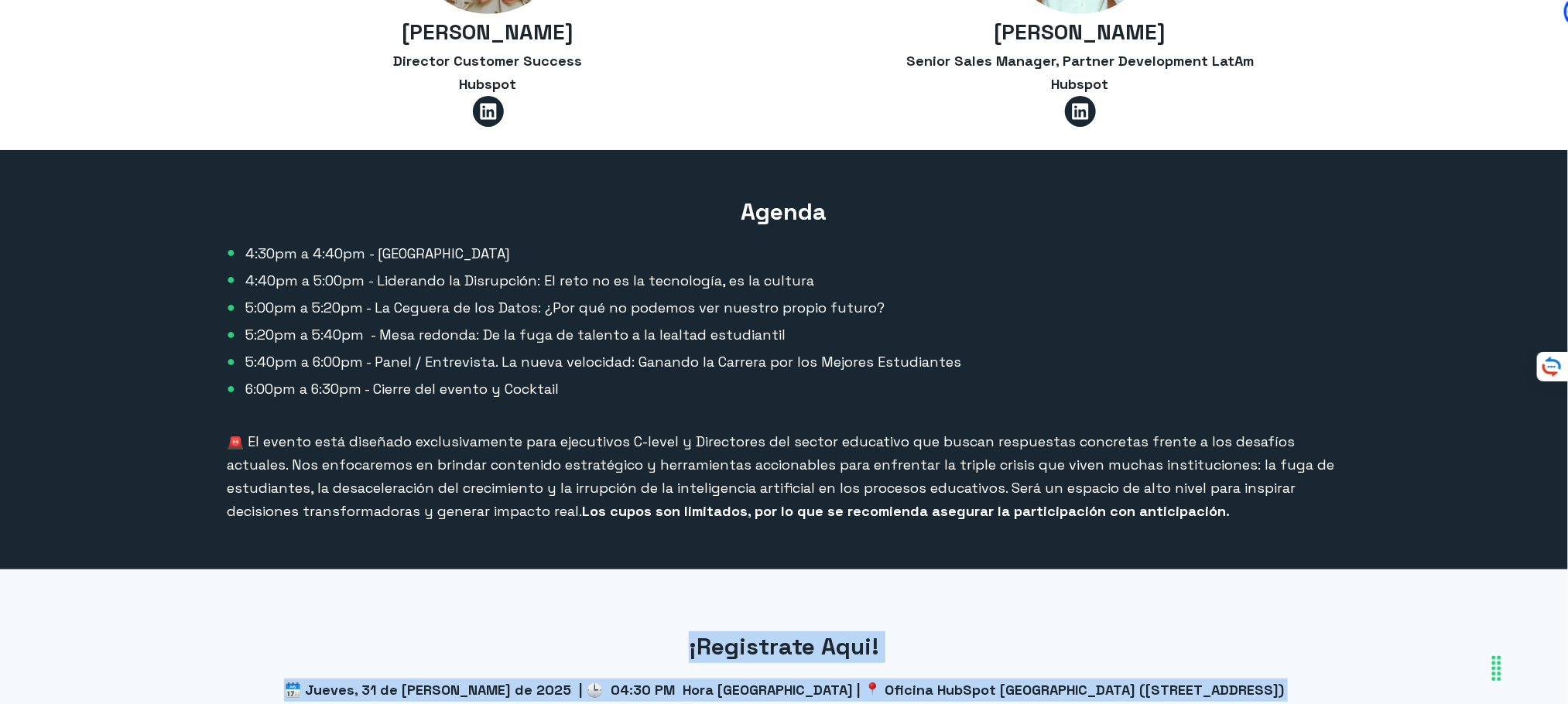 scroll, scrollTop: 1432, scrollLeft: 0, axis: vertical 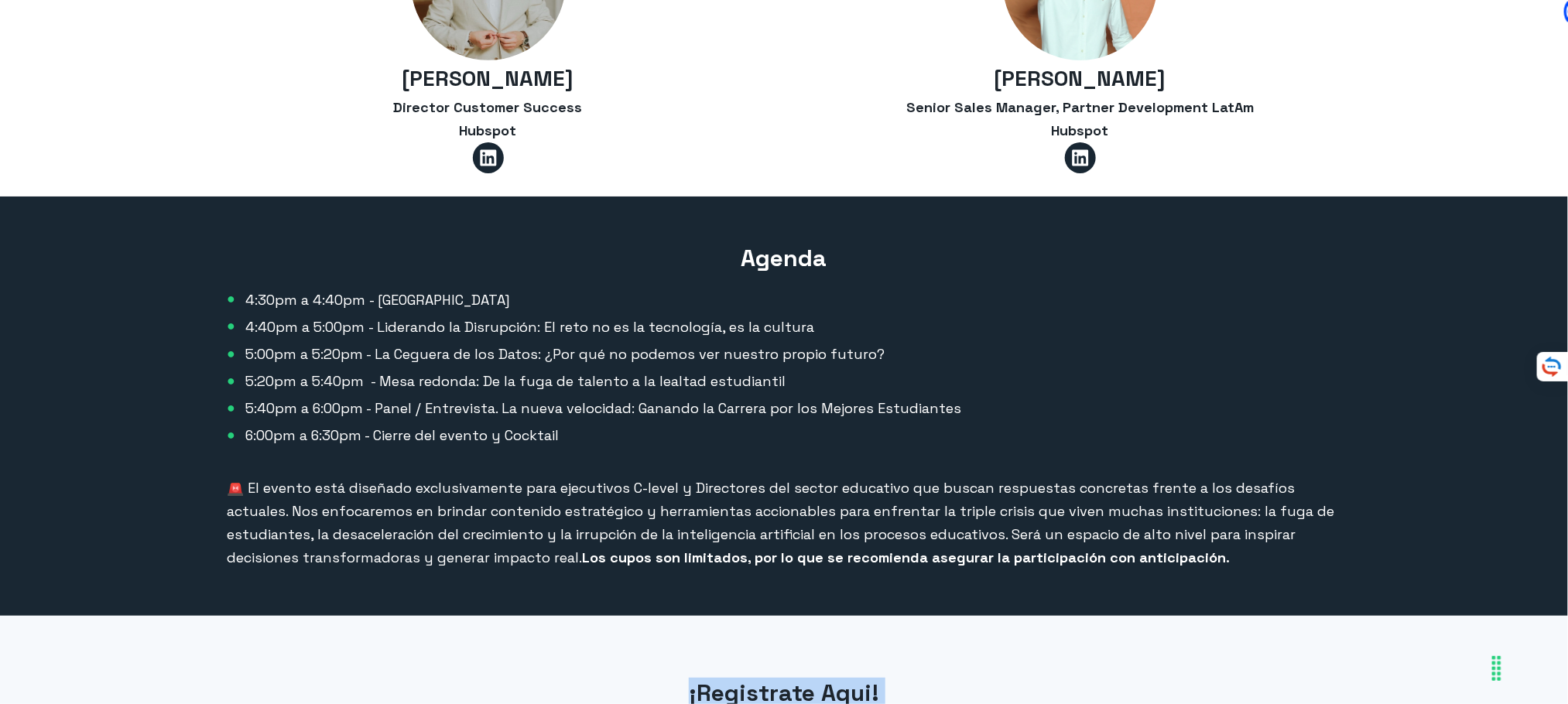 drag, startPoint x: 727, startPoint y: 244, endPoint x: 1155, endPoint y: 557, distance: 530.239 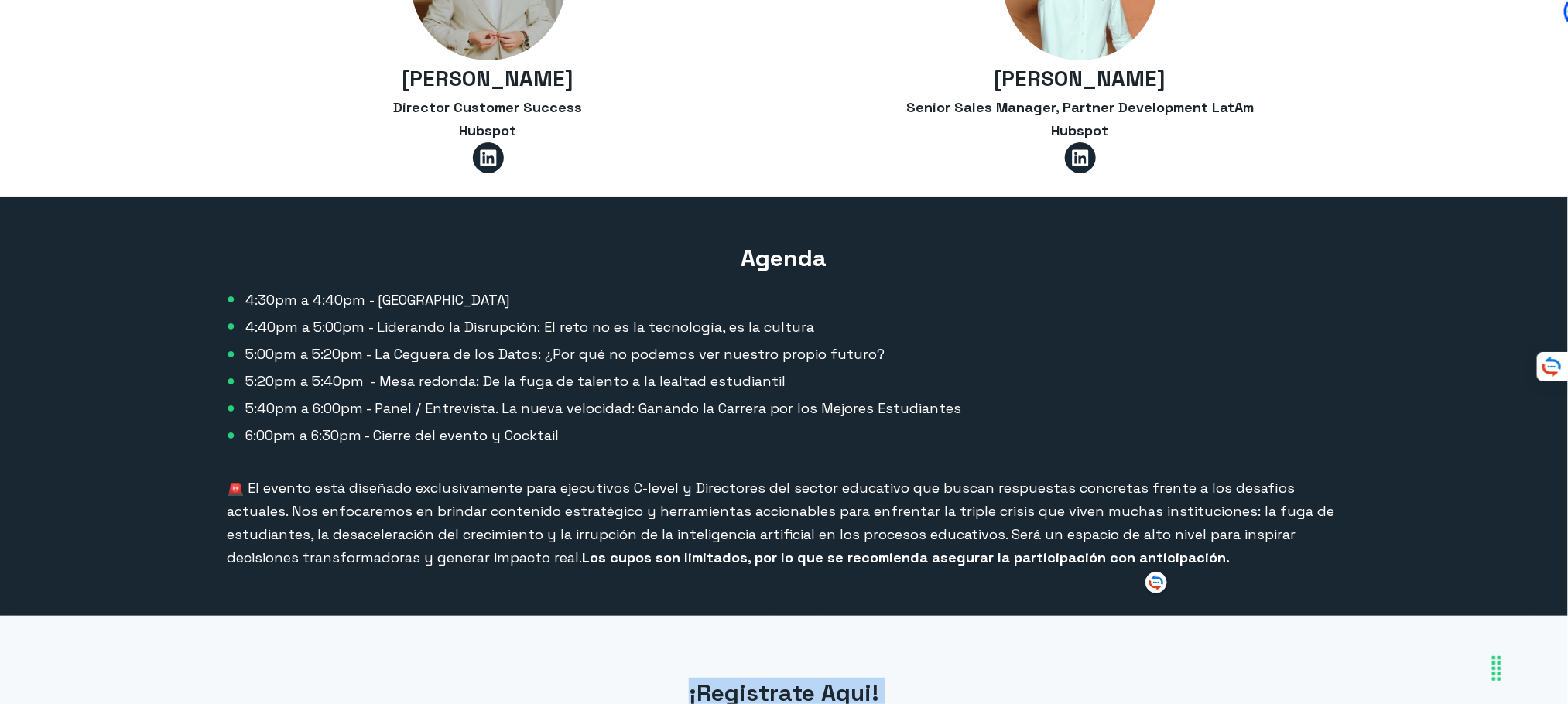 copy on "Agenda
4:30pm a 4:40pm - Bienvenida
4:40pm a 5:00pm - Liderando la Disrupción: El reto no es la tecnología, es la cultura
5:00pm a 5:20pm - La Ceguera de los Datos: ¿Por qué no podemos ver nuestro propio futuro?
5:20pm a 5:40pm  - Mesa redonda: De la fuga de talento a la lealtad estudiantil
5:40pm a 6:00pm - Panel / Entrevista. La nueva velocidad: Ganando la Carrera por los Mejores Estudiantes
6:00pm a 6:30pm - Cierre del evento y Cocktail
🚨 El evento está diseñado exclusivamente para ejecutivos C-level y Directores del sector educativo que buscan respuestas concretas frente a los desafíos actuales. Nos enfocaremos en brindar contenido estratégico y herramientas accionables para enfrentar la triple crisis que viven muchas instituciones: la fuga de estudiantes, la desaceleración del crecimiento y la irrupción de la inteligencia artificial en los procesos educativos. Será un espacio de alto nivel para inspirar decisiones transformadoras y generar impacto real.  Los cupos son limitados, por lo q..." 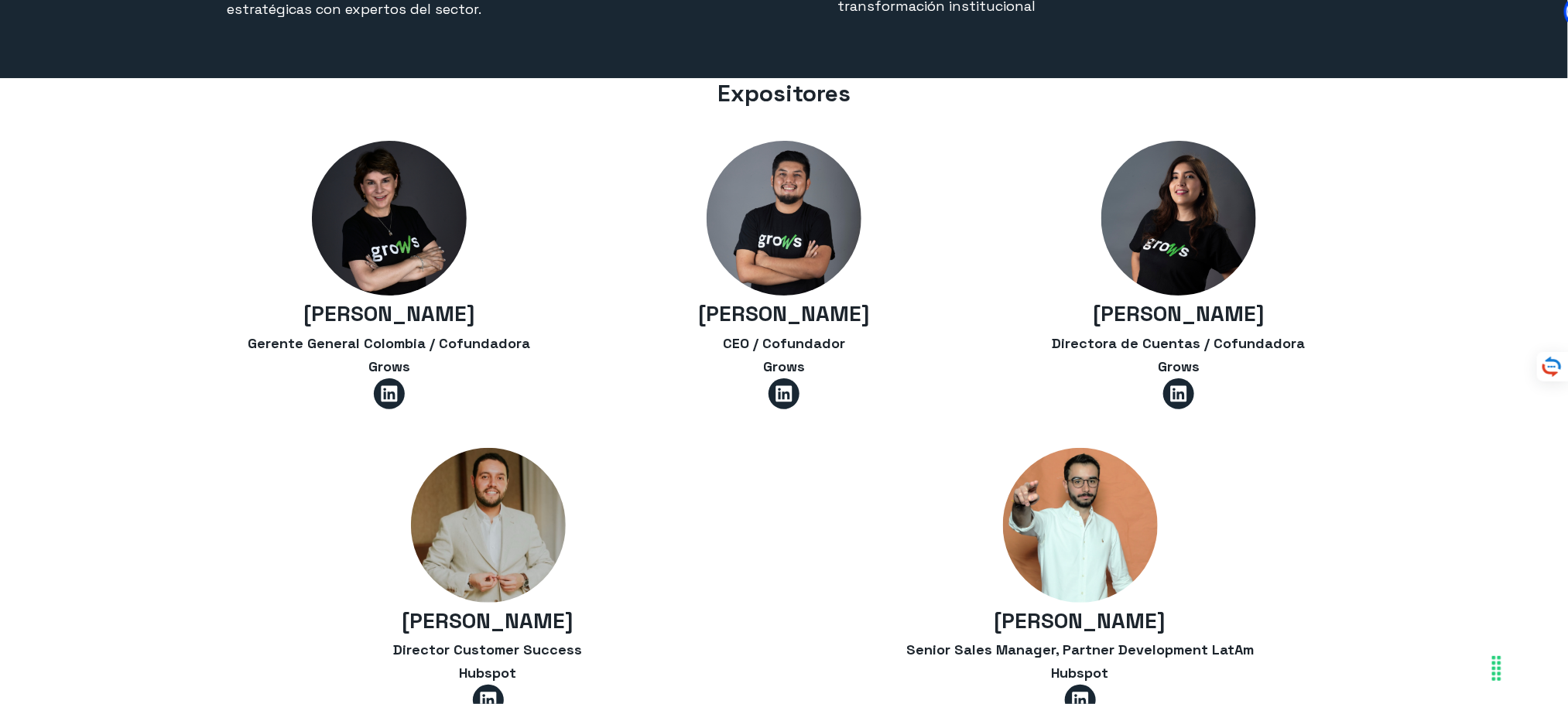 scroll, scrollTop: 781, scrollLeft: 0, axis: vertical 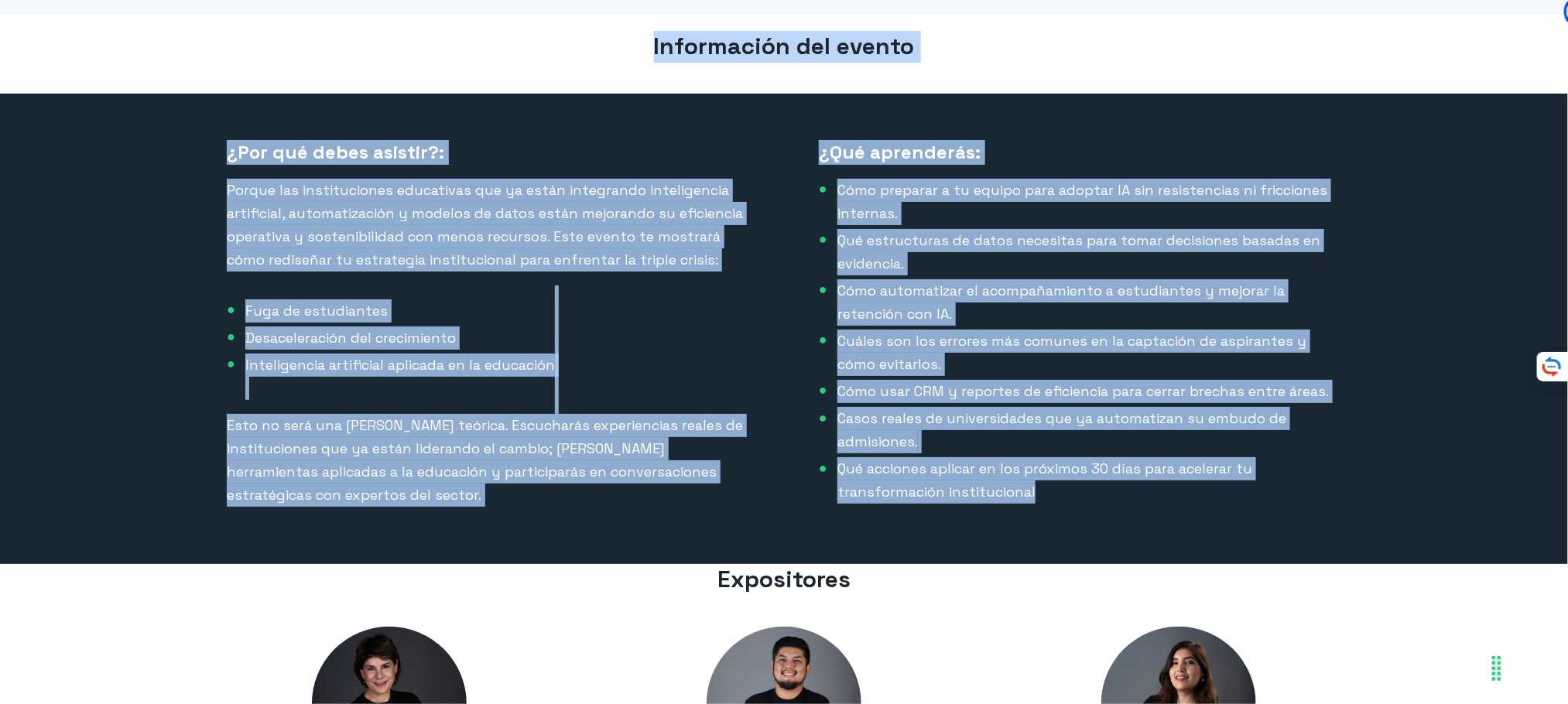 drag, startPoint x: 652, startPoint y: 14, endPoint x: 1073, endPoint y: 493, distance: 637.7162 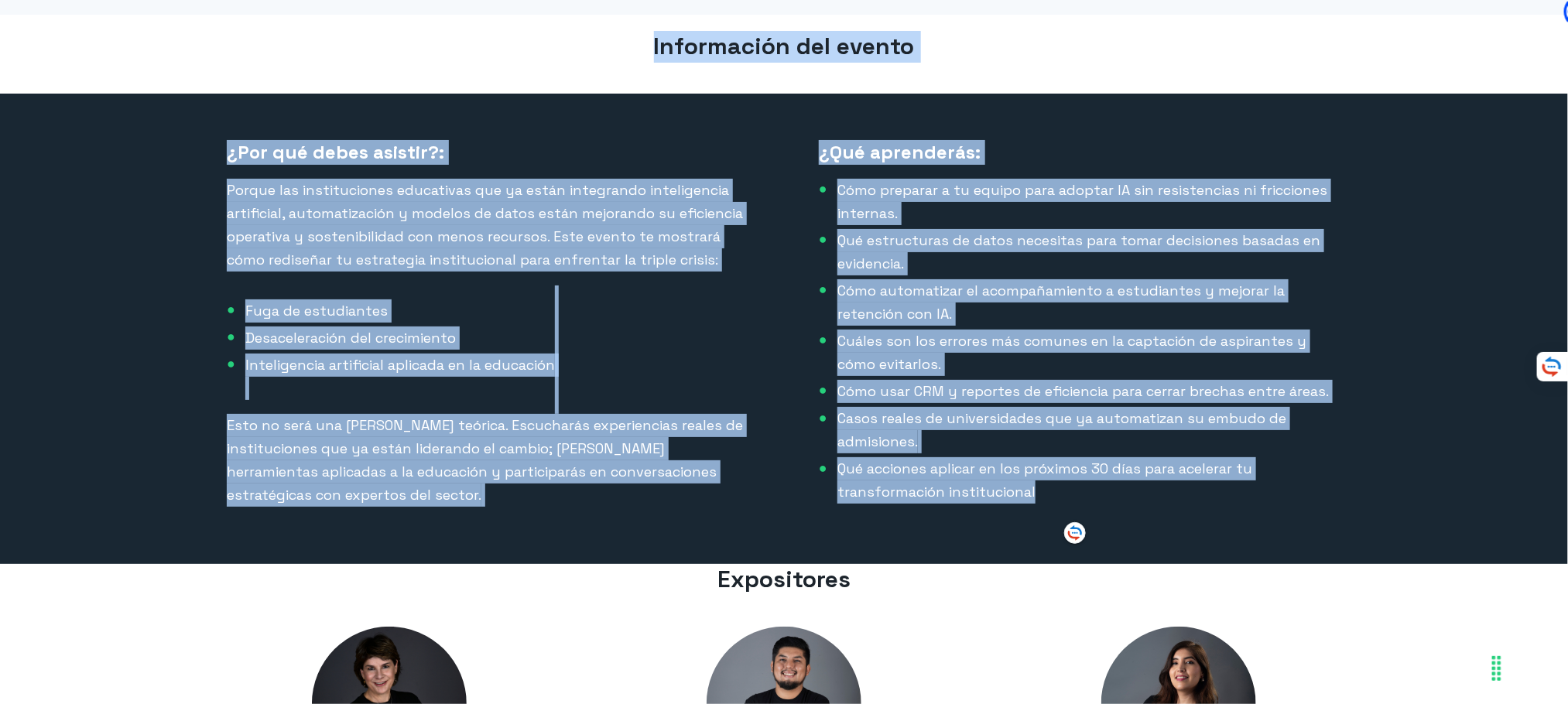 copy on "Información del evento
¿Por qué debes asistir?:
Porque las instituciones educativas que ya están integrando inteligencia artificial, automatización y modelos de datos están mejorando su eficiencia operativa y sostenibilidad con menos recursos. Este evento te mostrará cómo rediseñar tu estrategia institucional para enfrentar la triple crisis:
Fuga de estudiantes
Desaceleración del crecimiento
Inteligencia artificial aplicada en la educación
Esto no será una charla teórica. Escucharás experiencias reales de instituciones que ya están liderando el cambio; verás herramientas aplicadas a la educación y participarás en conversaciones estratégicas con expertos del sector.
¿Qué aprenderás:
Cómo preparar a tu equipo para adoptar IA sin resistencias ni fricciones internas.
Qué estructuras de datos necesitas para tomar decisiones basadas en evidencia.
Cómo automatizar el acompañamiento a estudiantes y mejorar la retención con IA.
Cuáles son los errores más comunes en la captación de aspirantes ..." 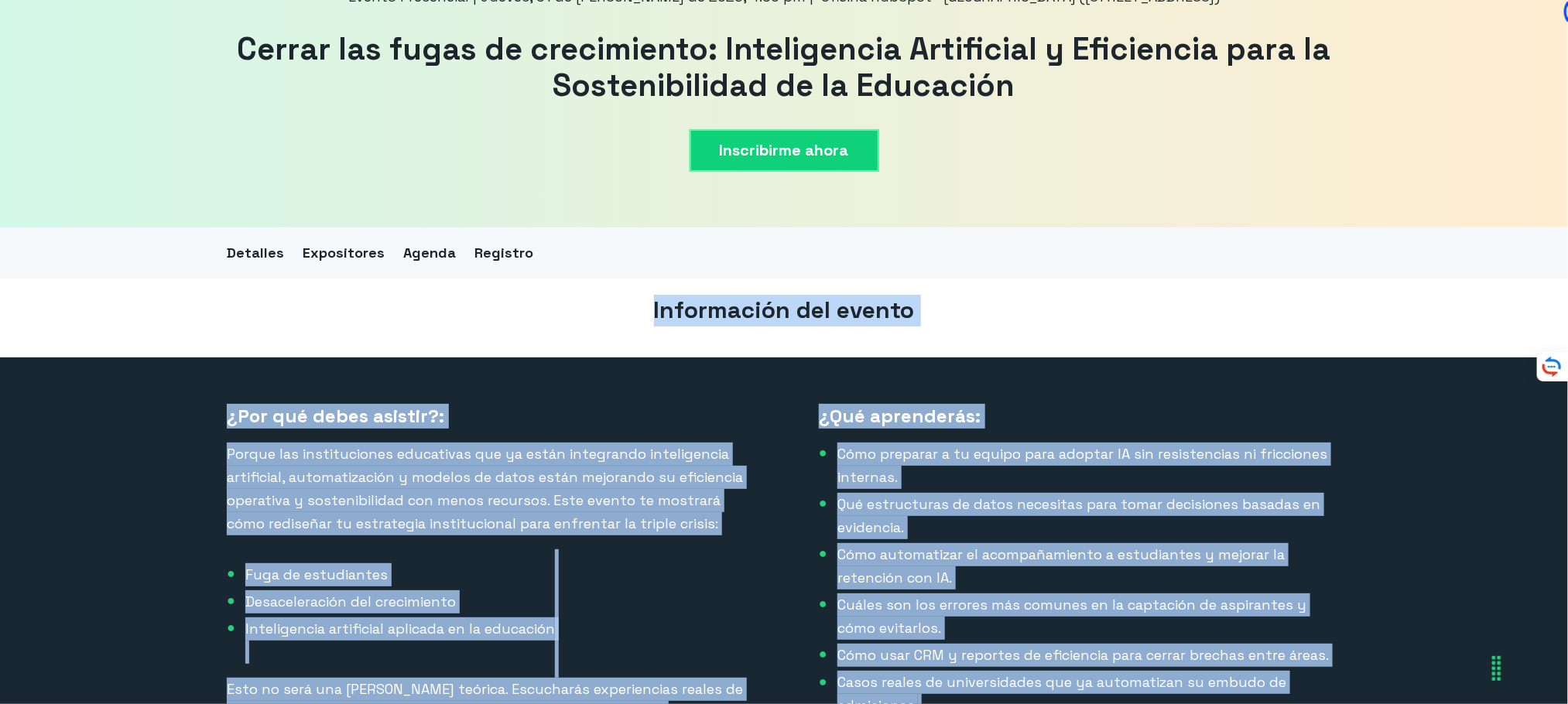 scroll, scrollTop: 1, scrollLeft: 0, axis: vertical 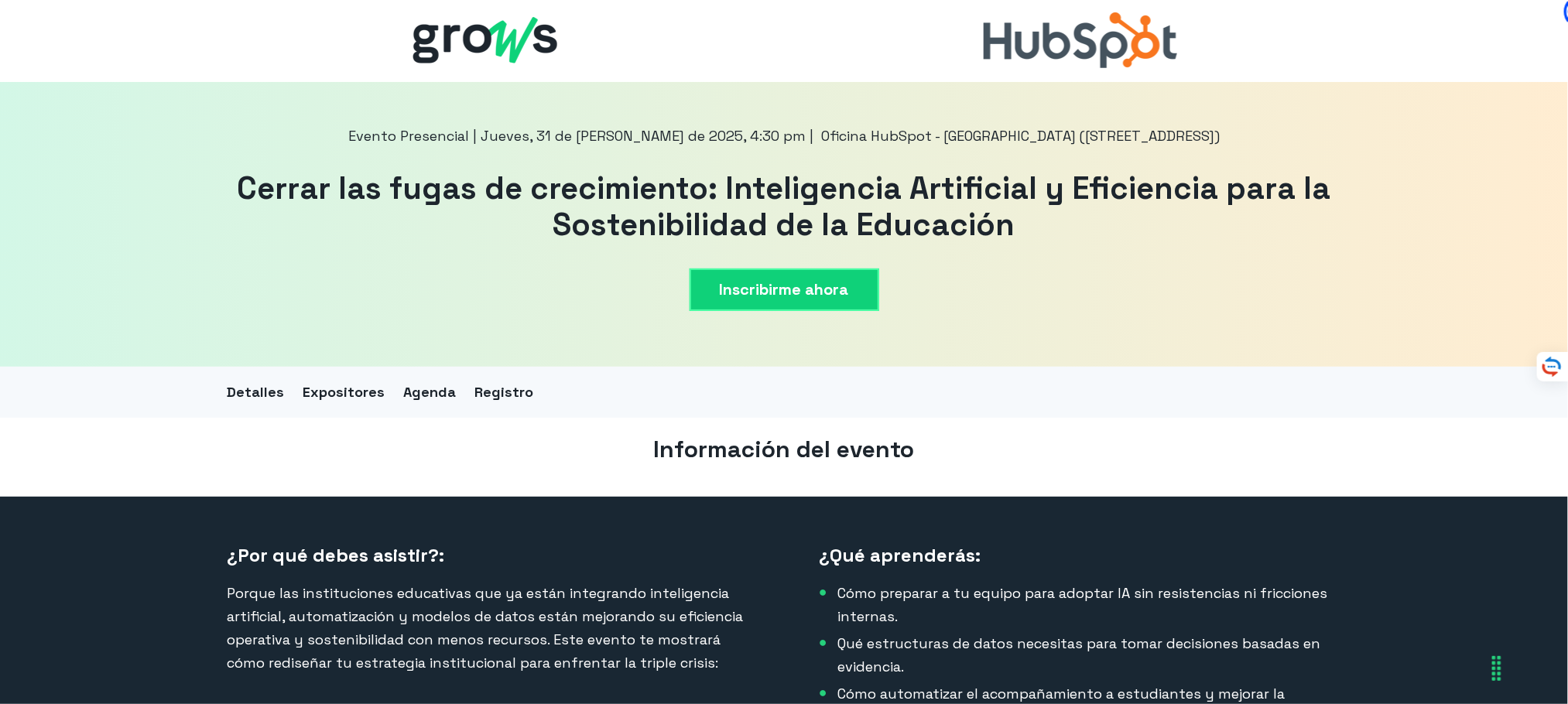 click at bounding box center (784, 40) 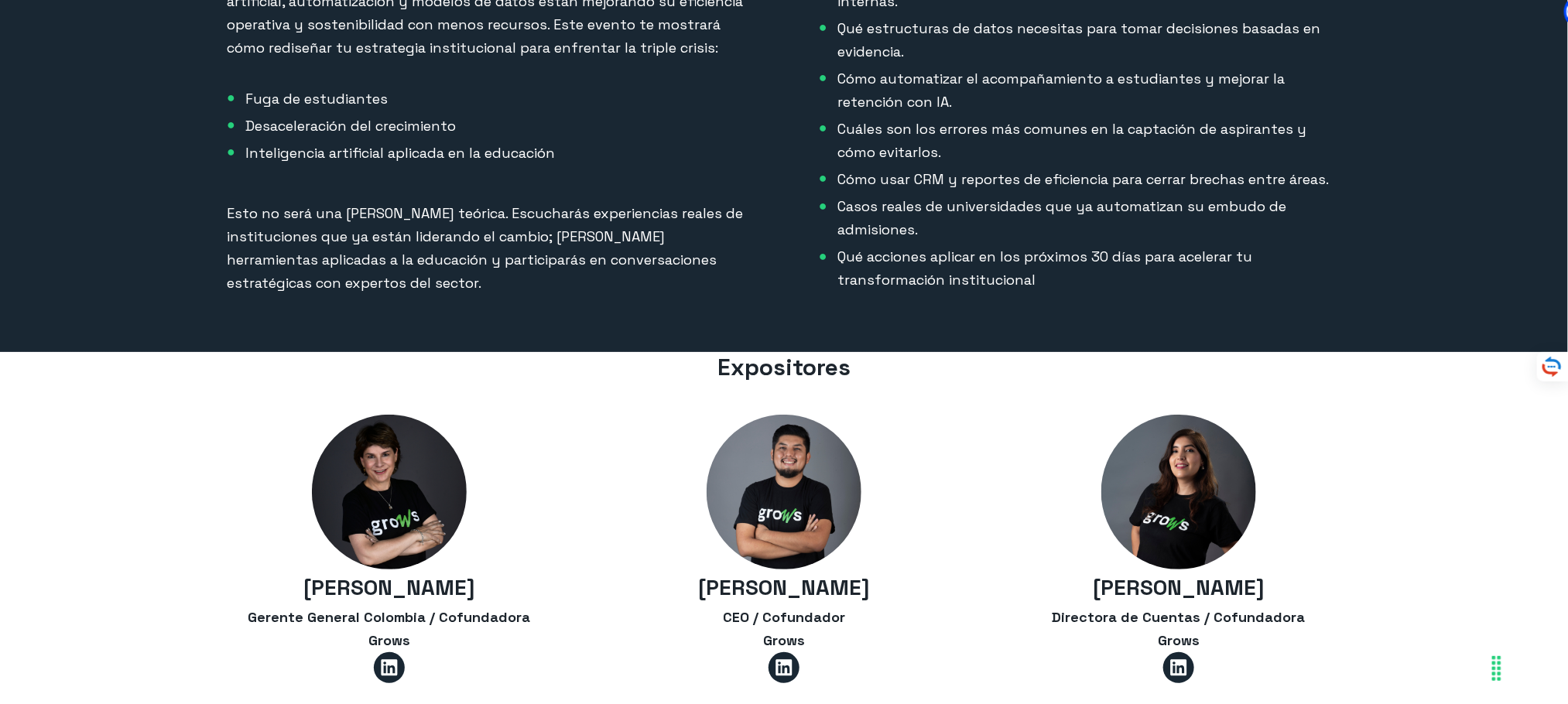 scroll, scrollTop: 2741, scrollLeft: 0, axis: vertical 